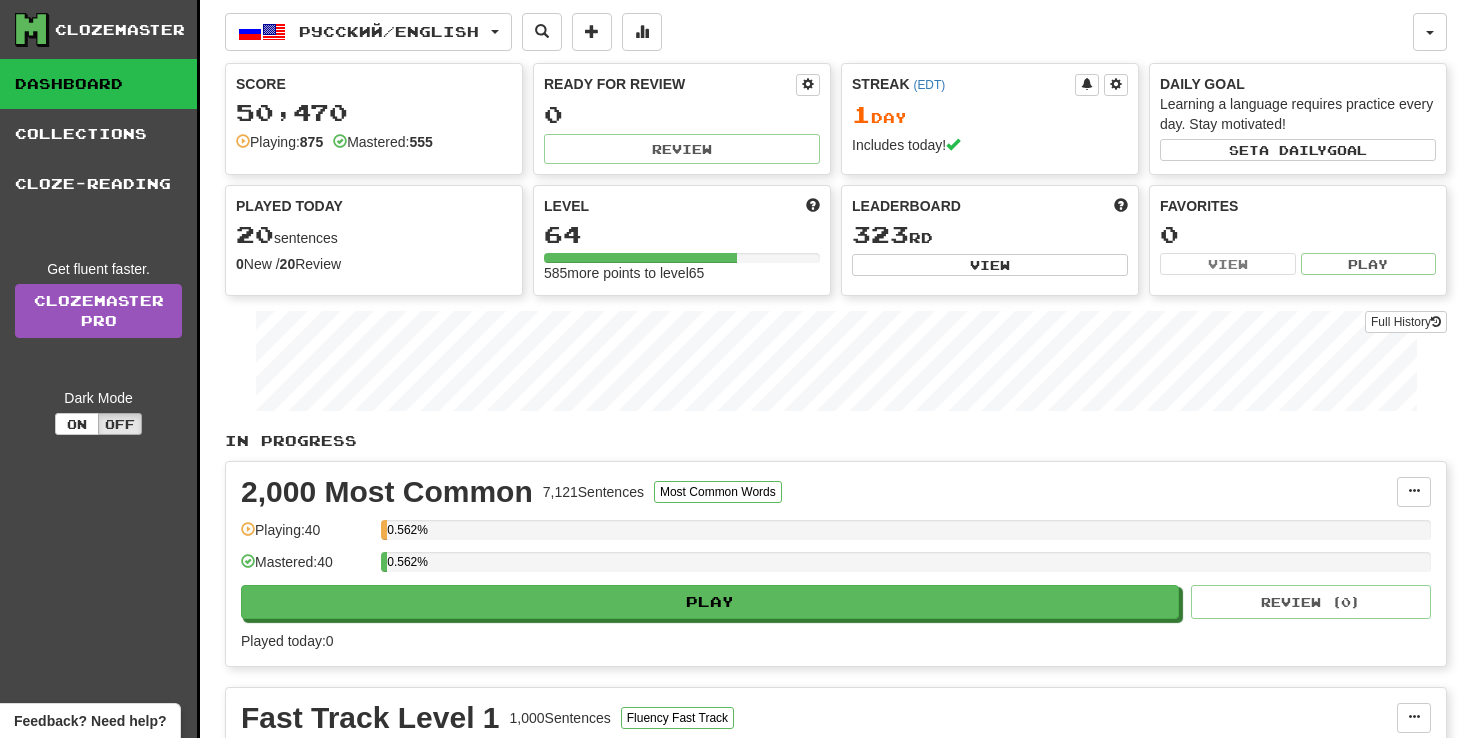 scroll, scrollTop: 0, scrollLeft: 0, axis: both 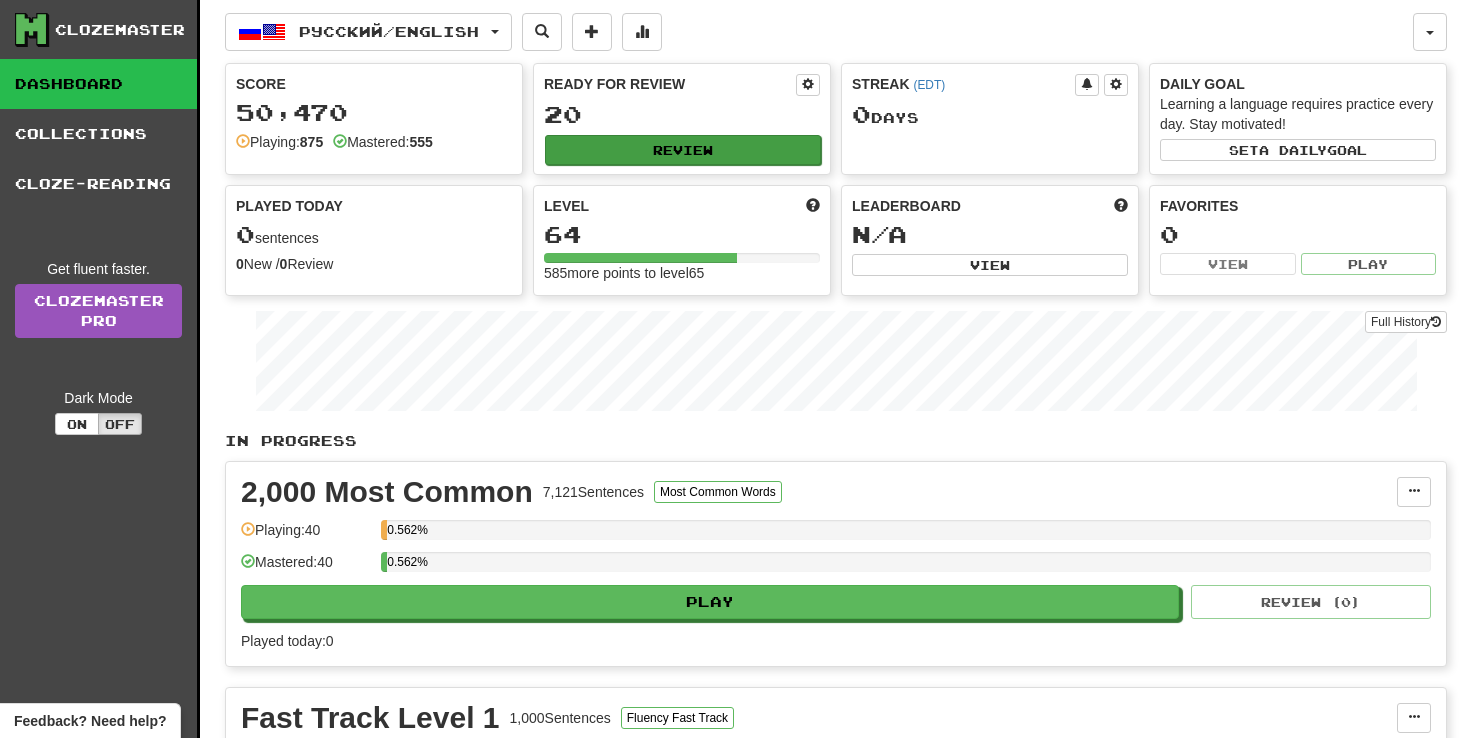click on "Review" at bounding box center [683, 150] 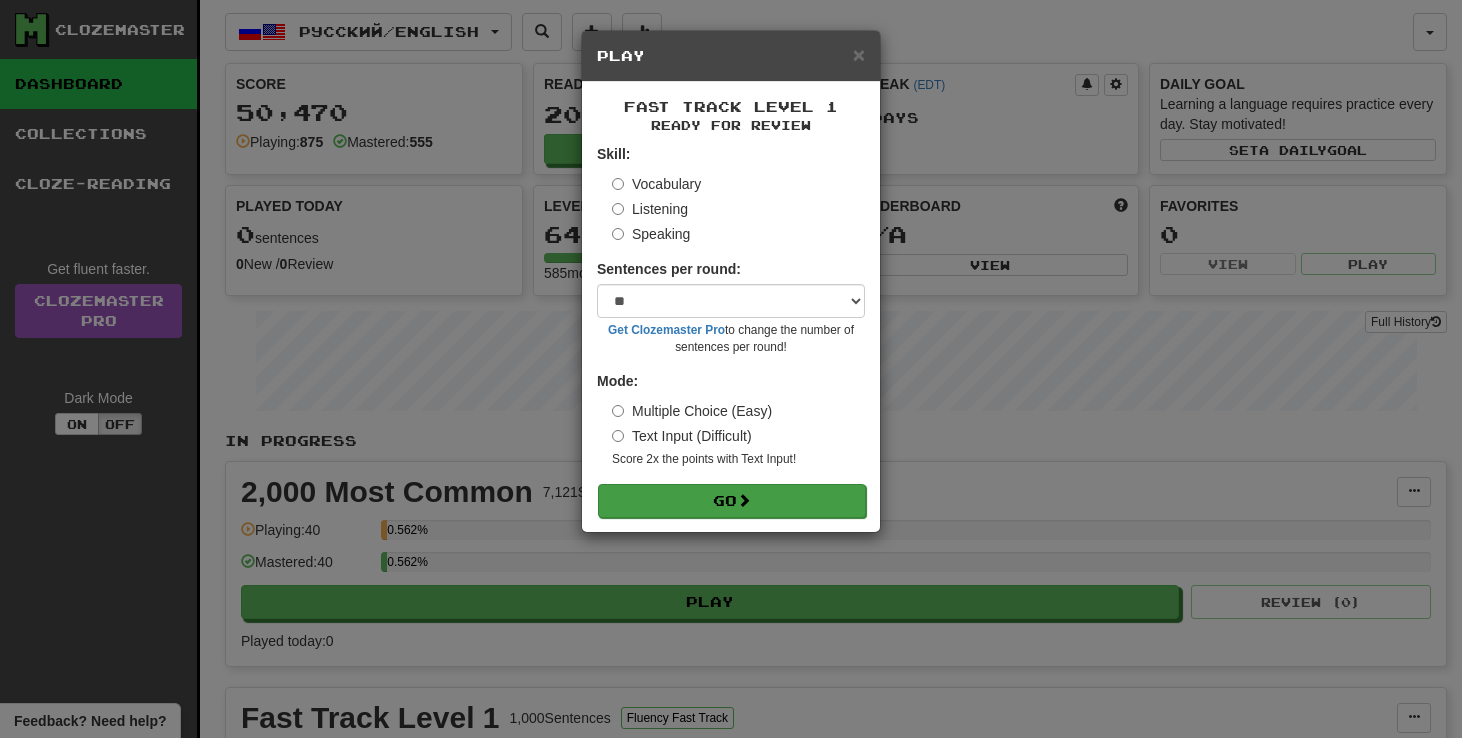 click on "Go" at bounding box center [732, 501] 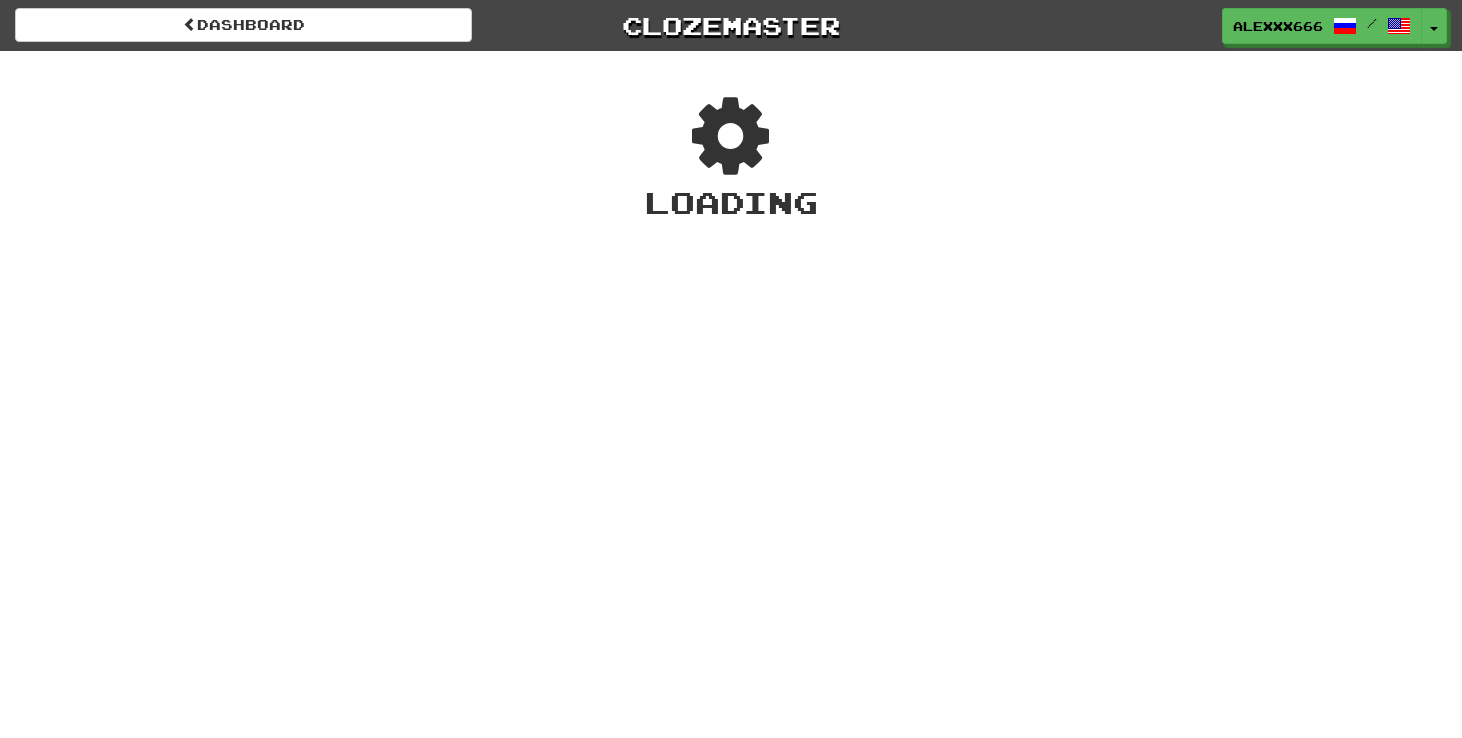 scroll, scrollTop: 0, scrollLeft: 0, axis: both 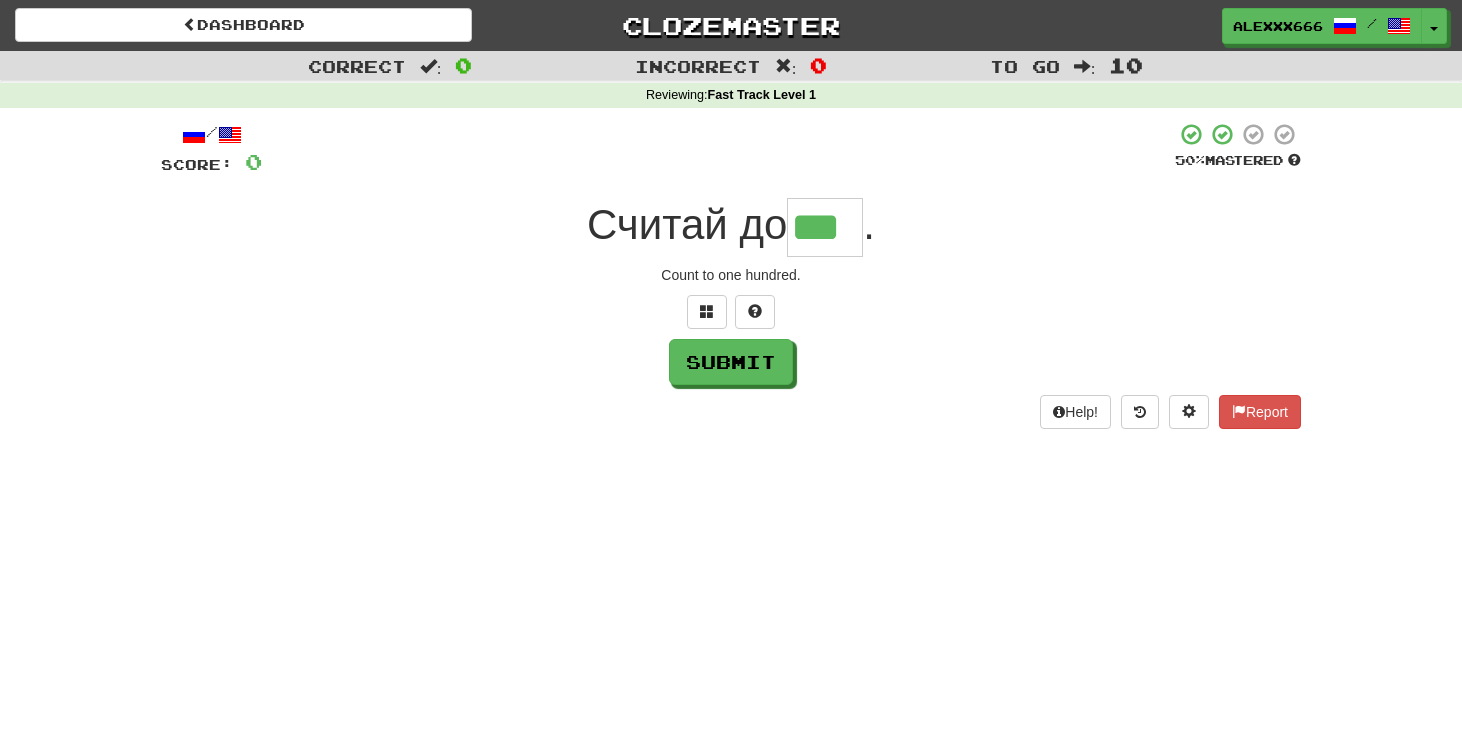 type on "***" 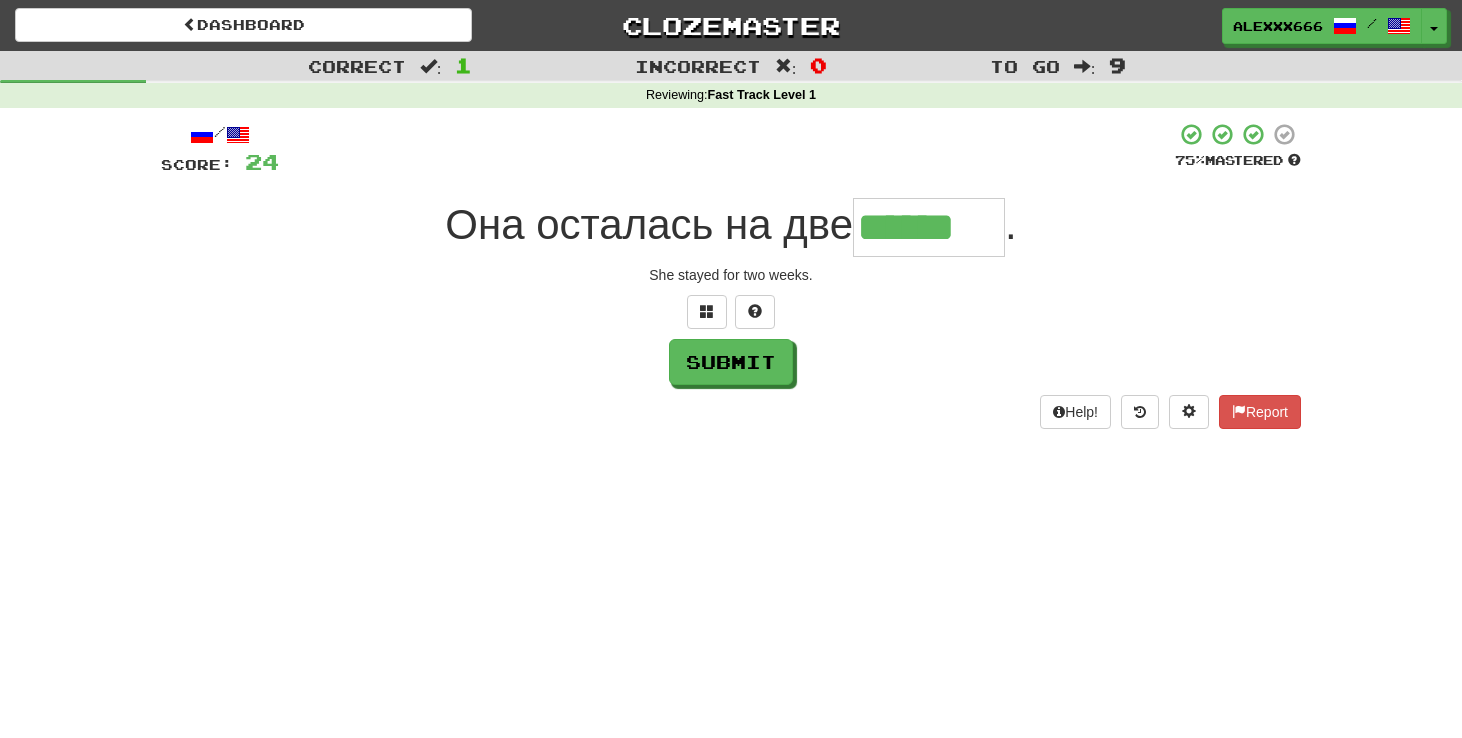 type on "******" 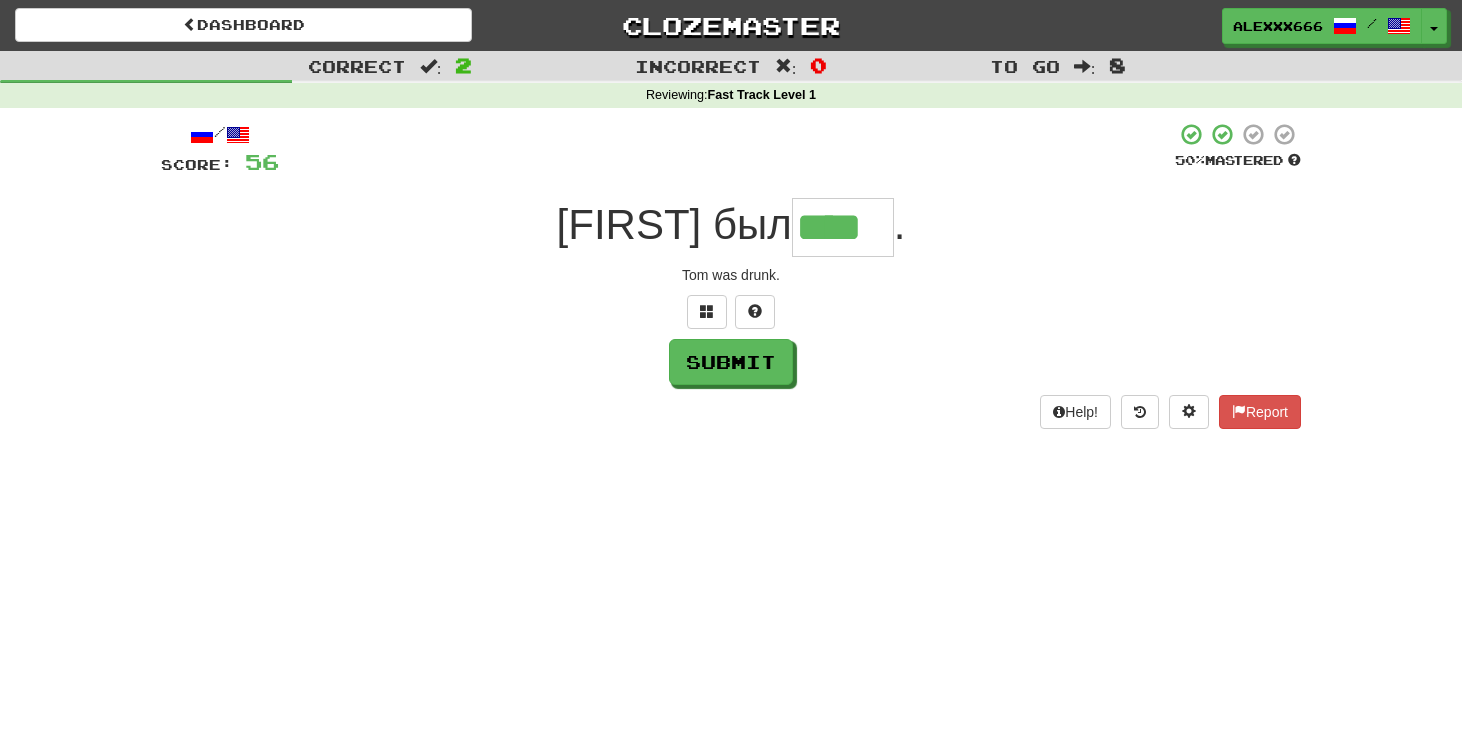 type on "****" 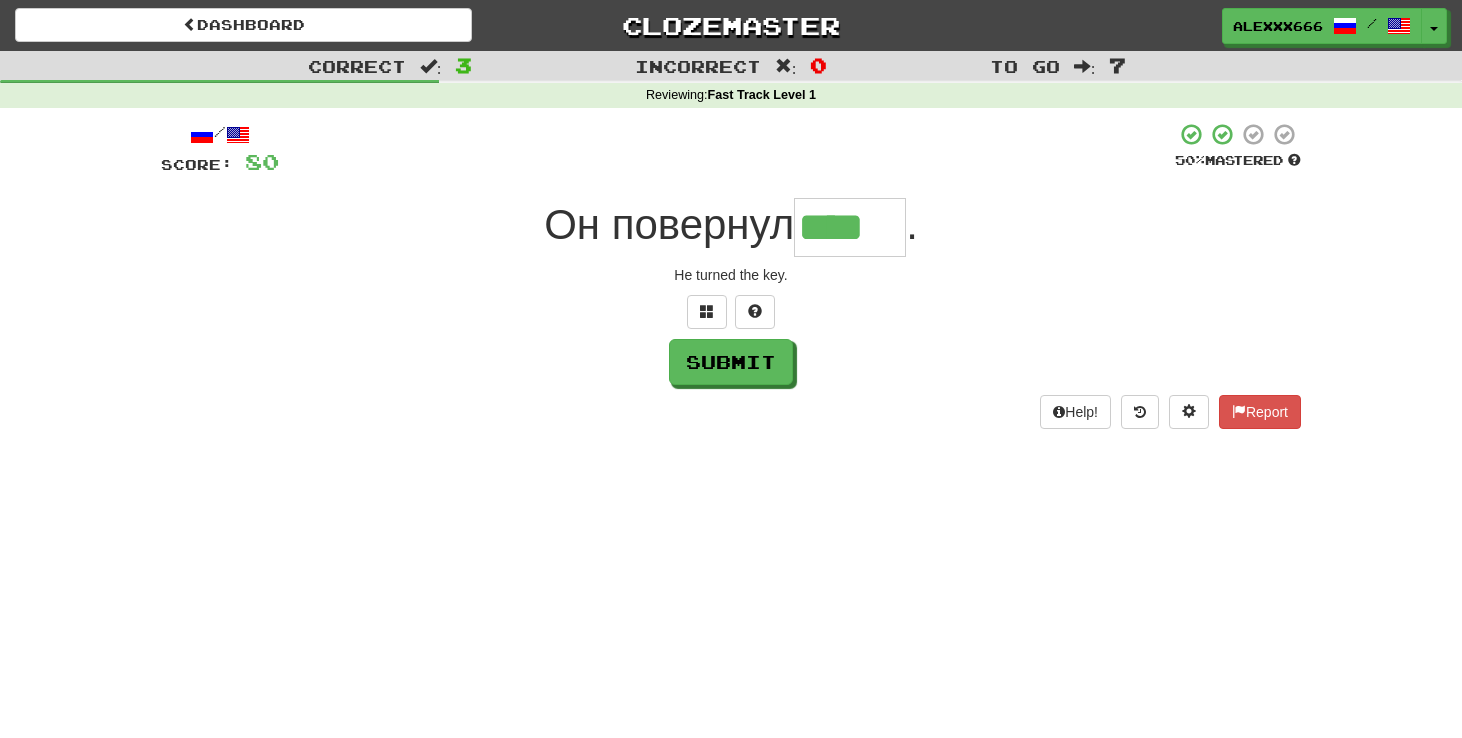 type on "****" 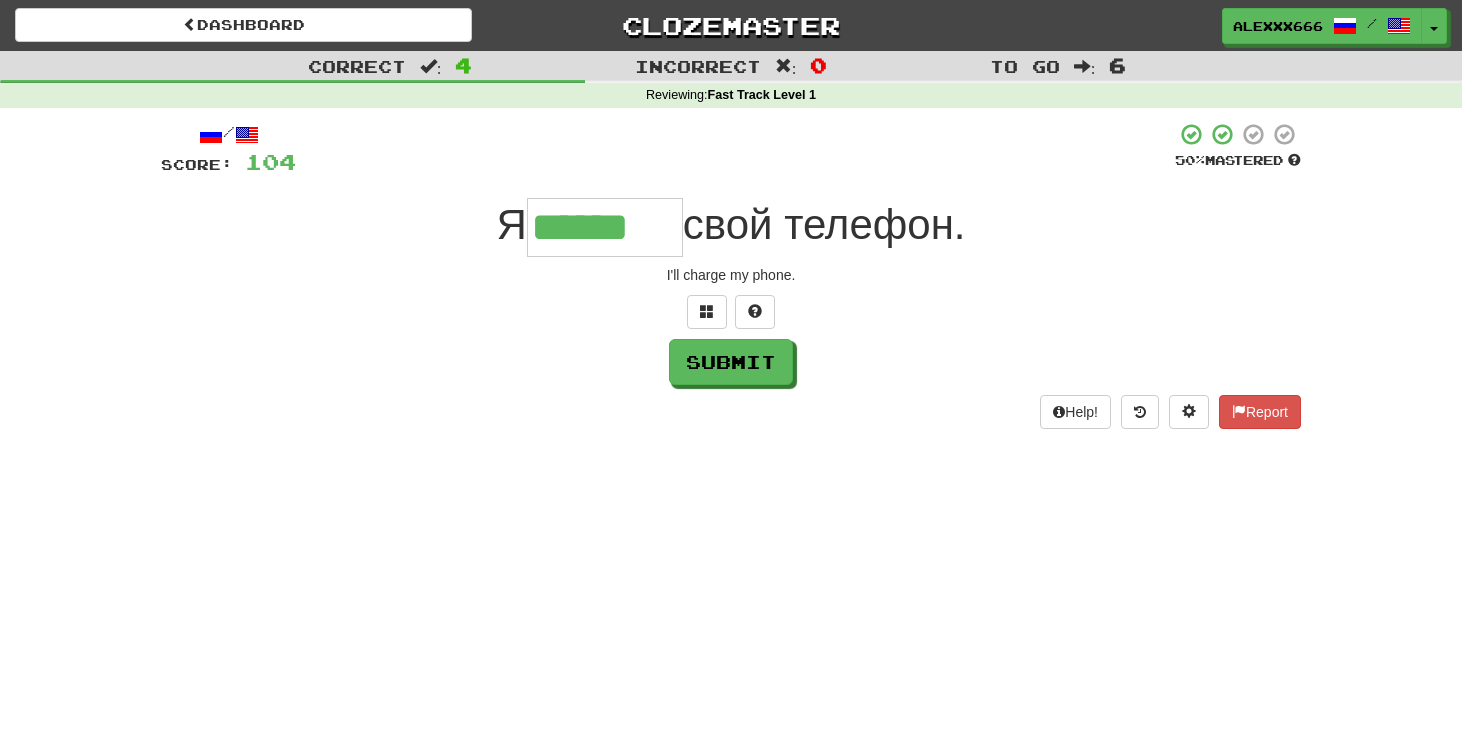 type on "******" 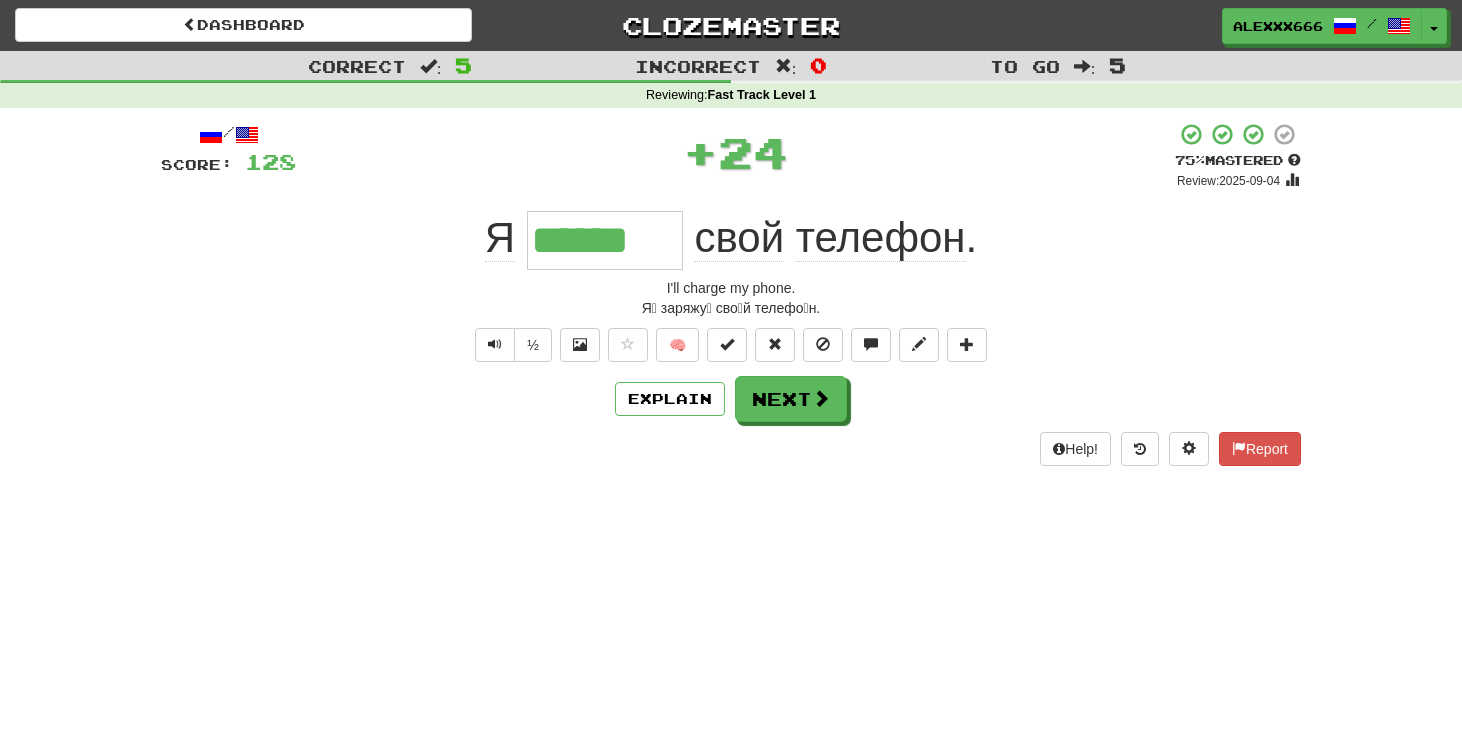 click on "******" at bounding box center (605, 240) 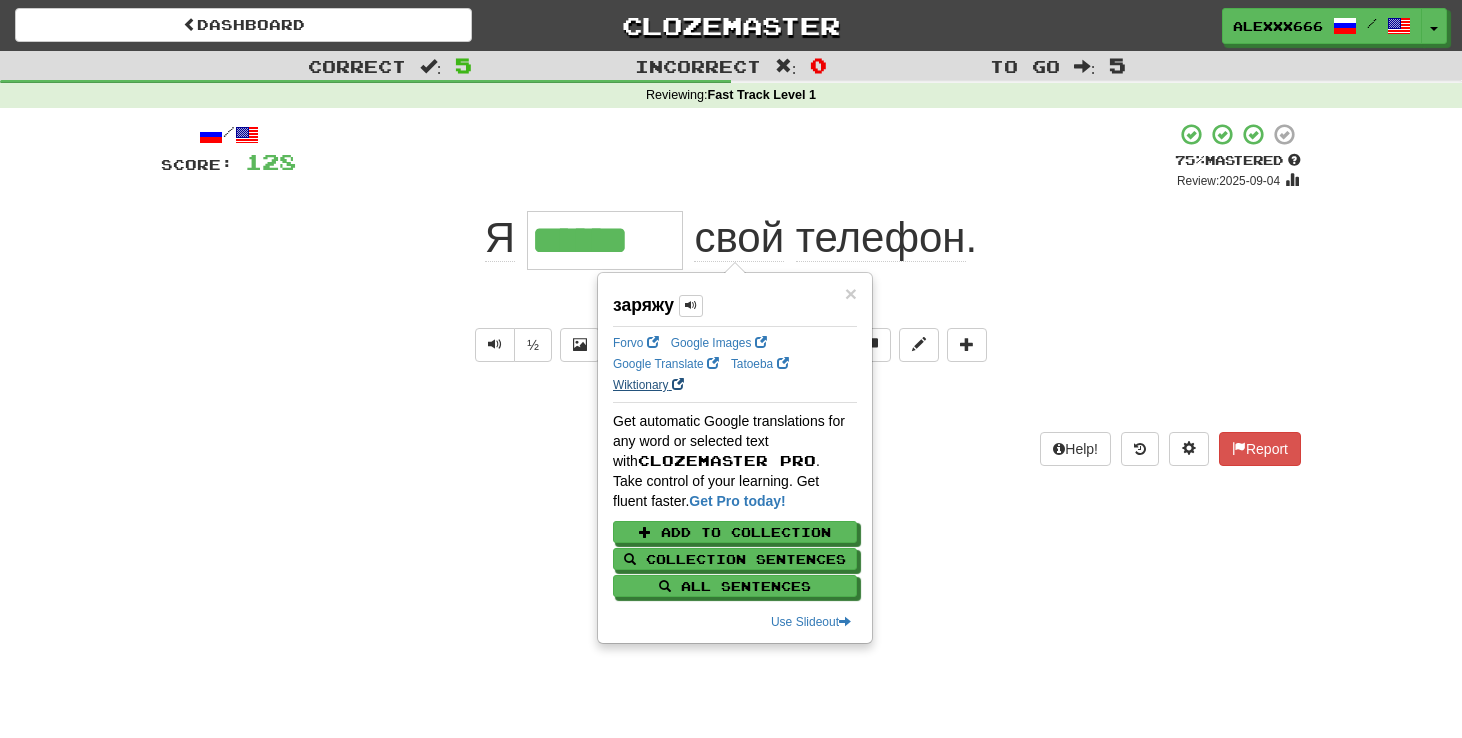 click on "Wiktionary" at bounding box center [648, 385] 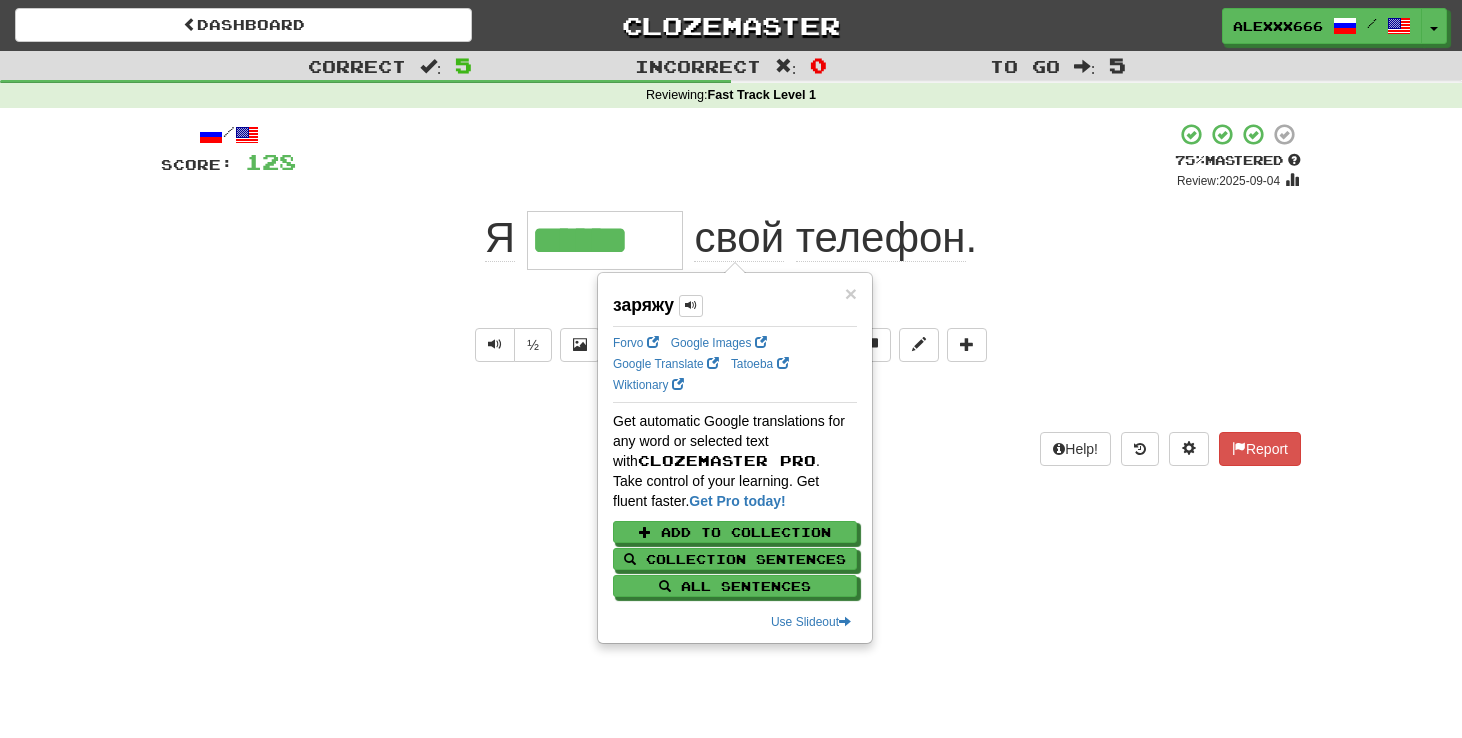 click on "Dashboard
Clozemaster
[USERNAME]
/
Toggle Dropdown
Dashboard
Leaderboard
Activity Feed
Notifications
Profile
Discussions
Русский
/
English
Streak:
0
Review:
20
Points Today: 0
Languages
Account
Logout
[USERNAME]
/
Toggle Dropdown
Dashboard
Leaderboard
Activity Feed
Notifications
Profile
Discussions
Русский
/
English
Streak:
0
Review:
20
Points Today: 0
Languages
Account
Logout
clozemaster
Correct   :   5 Incorrect   :   0 To go   :   5 Reviewing :  Fast Track Level 1  /  Score:   128 + 24 75 %  Mastered Review:  [DATE]
Я   ******   свой   телефон . I'll charge my phone. ½ 🧠 Explain Next  Help!" at bounding box center [731, 369] 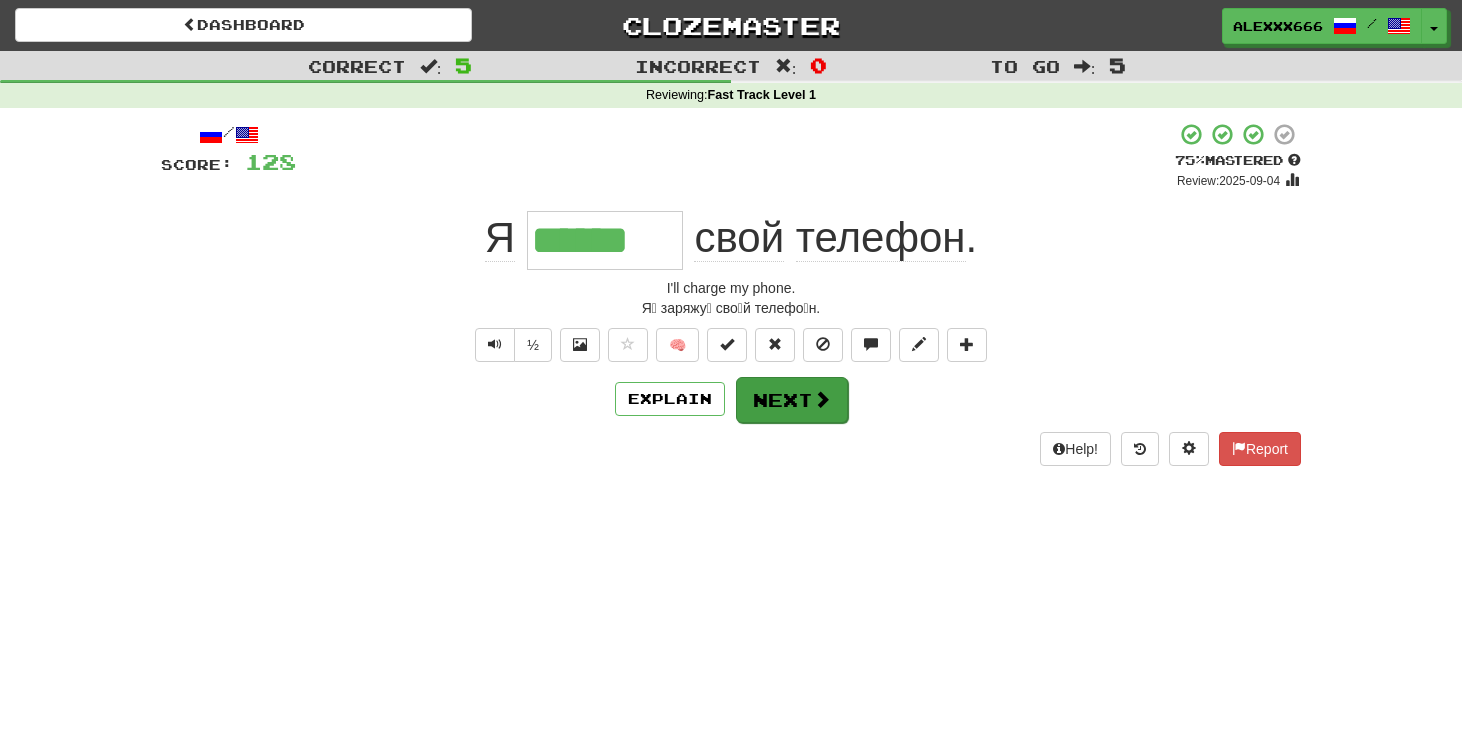 click on "Next" at bounding box center [792, 400] 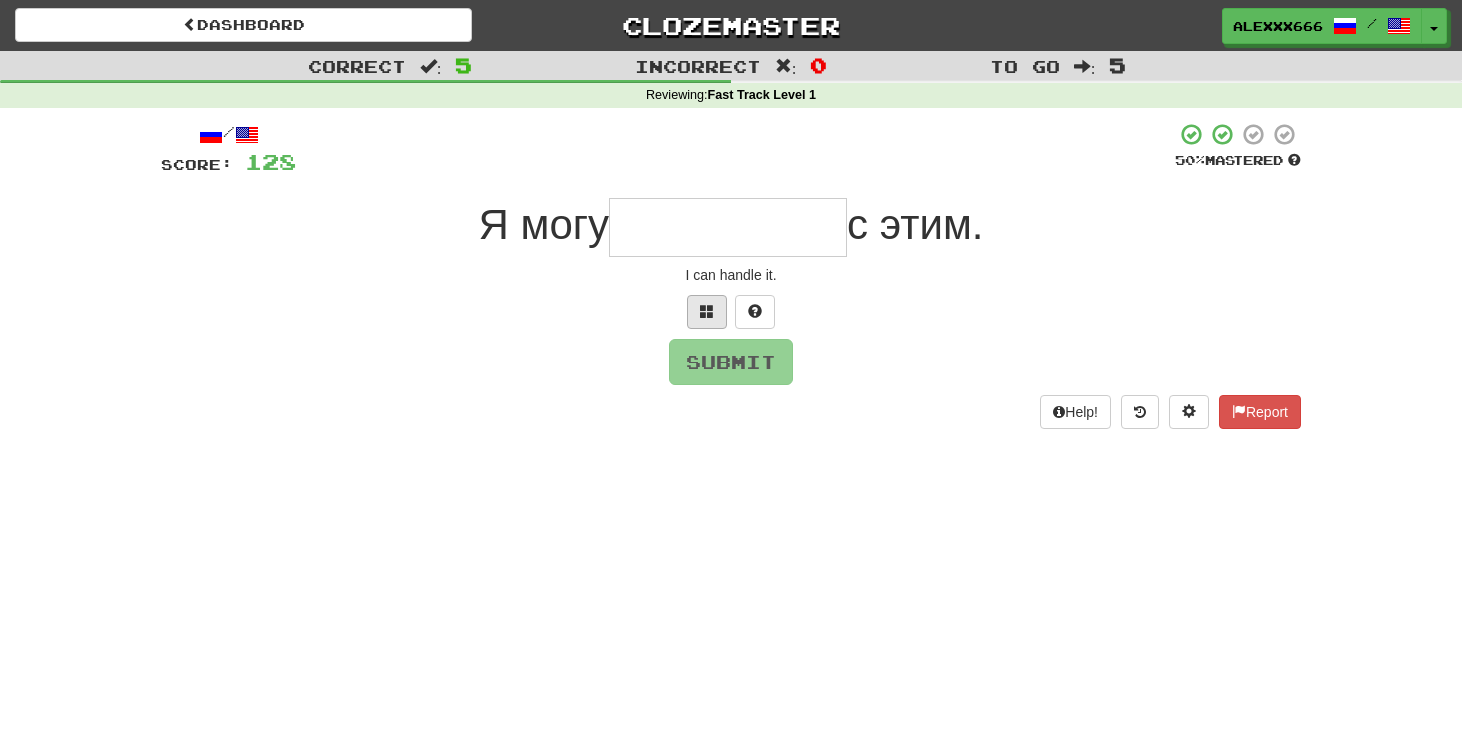click at bounding box center [707, 312] 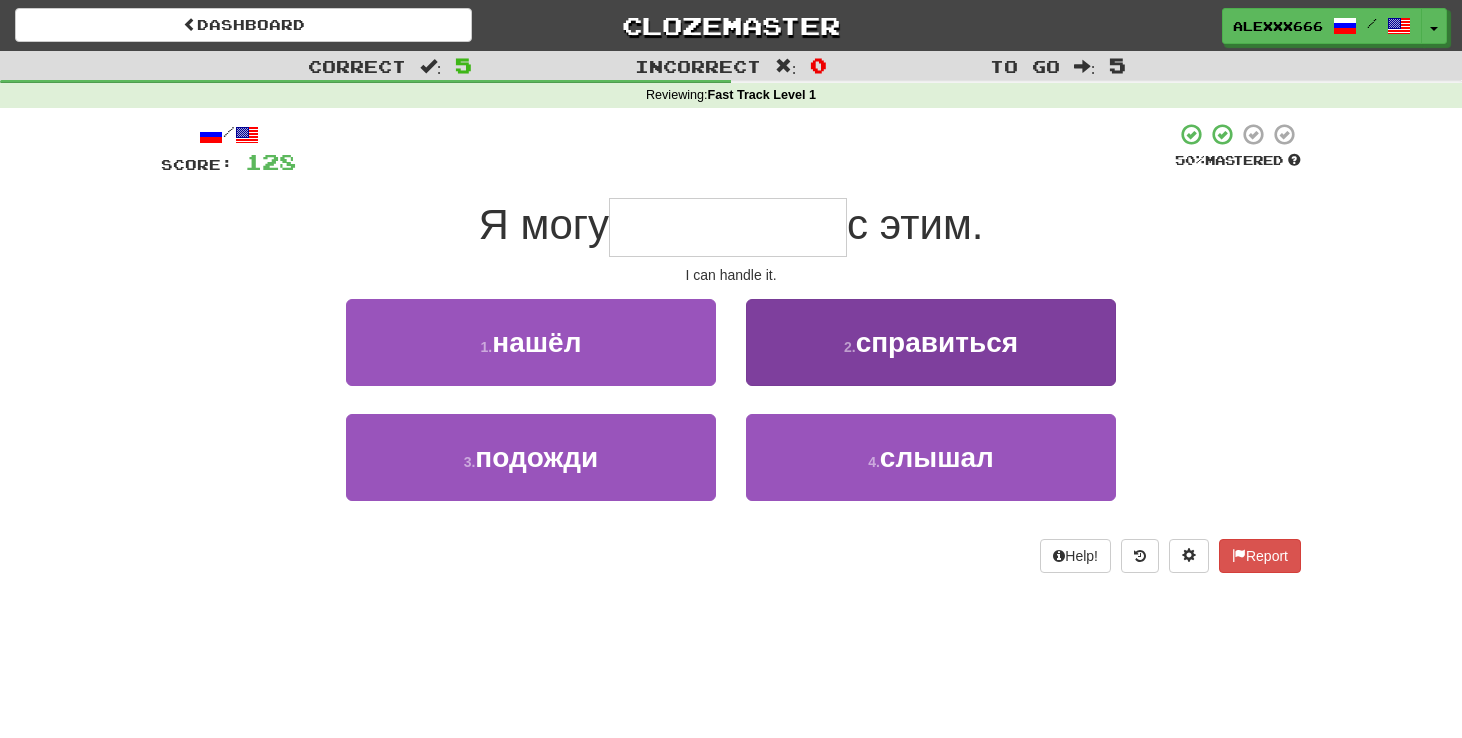 click on "справиться" at bounding box center [937, 342] 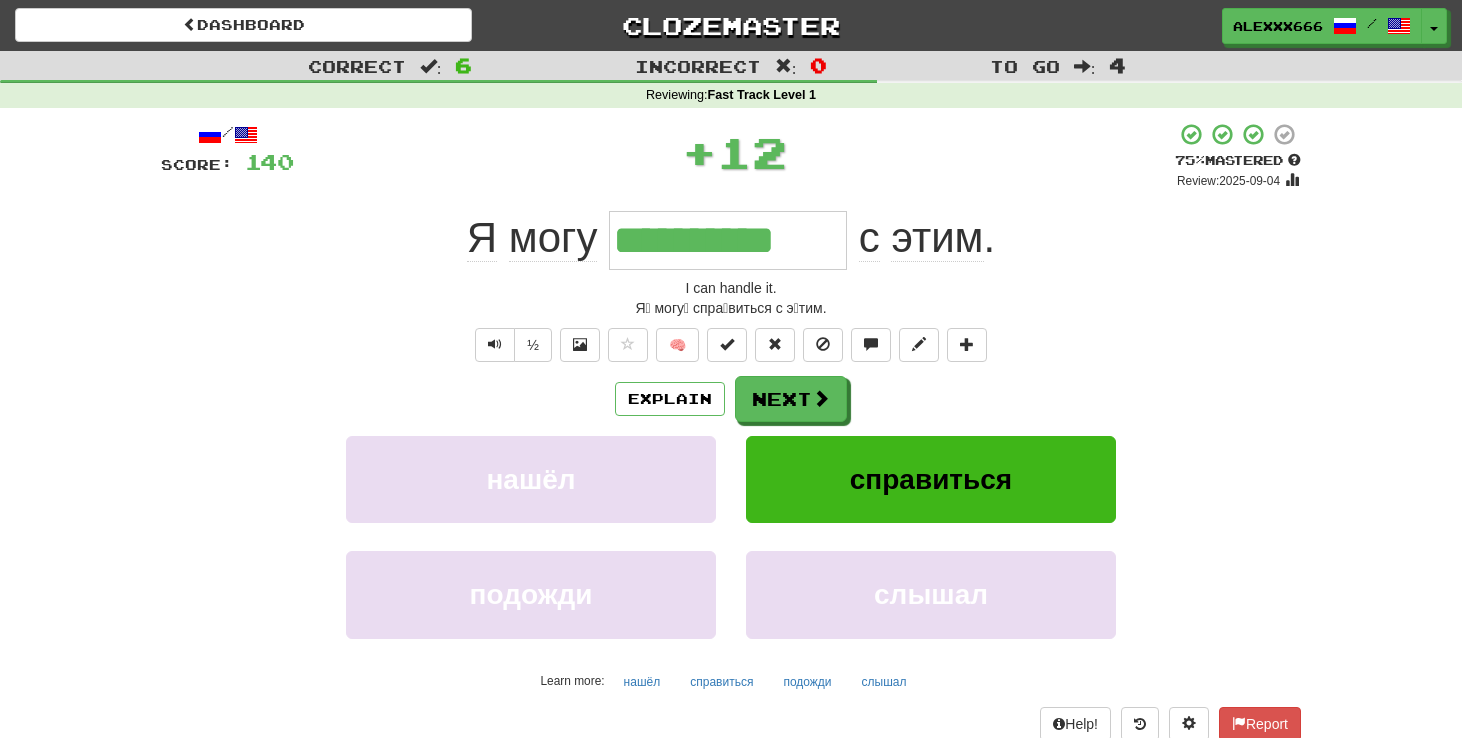 click on "**********" at bounding box center [728, 240] 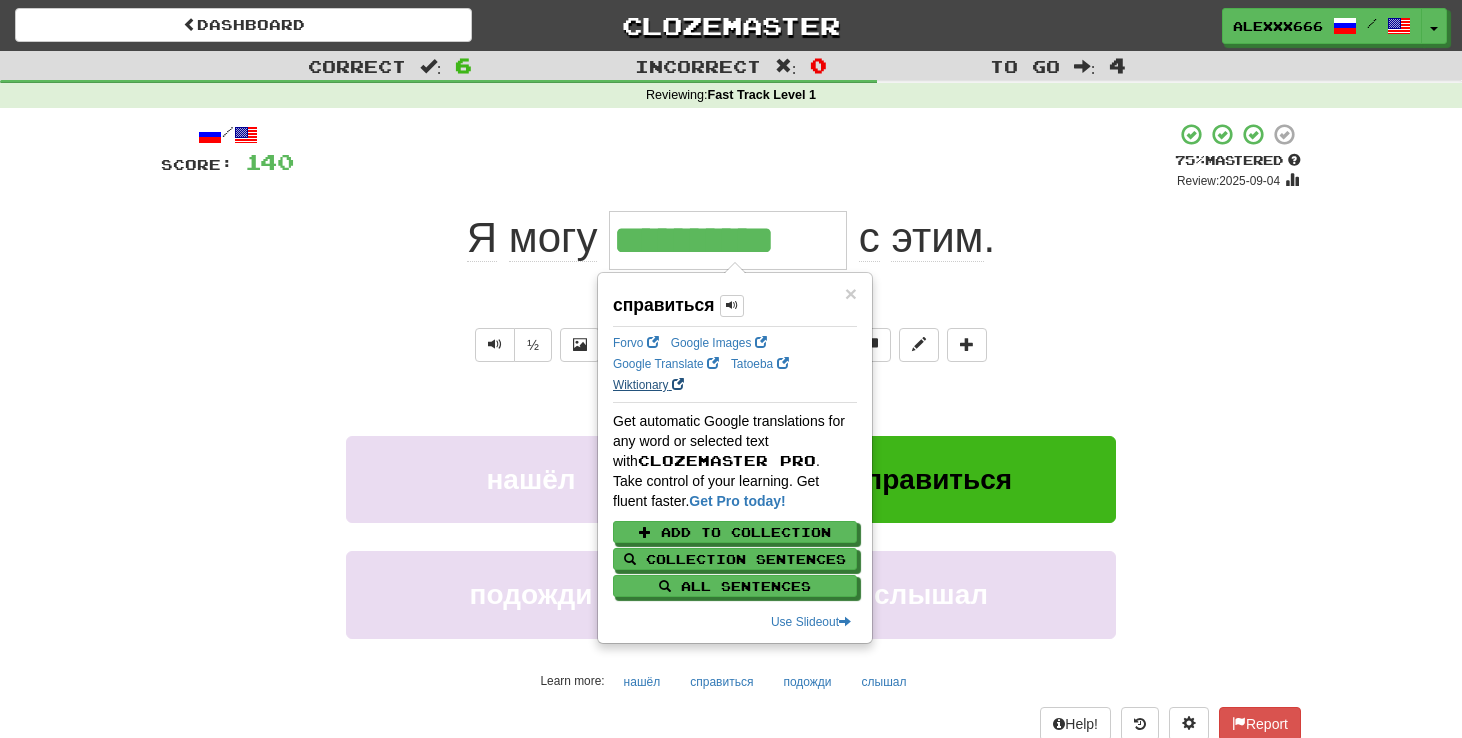 click on "Wiktionary" at bounding box center (648, 385) 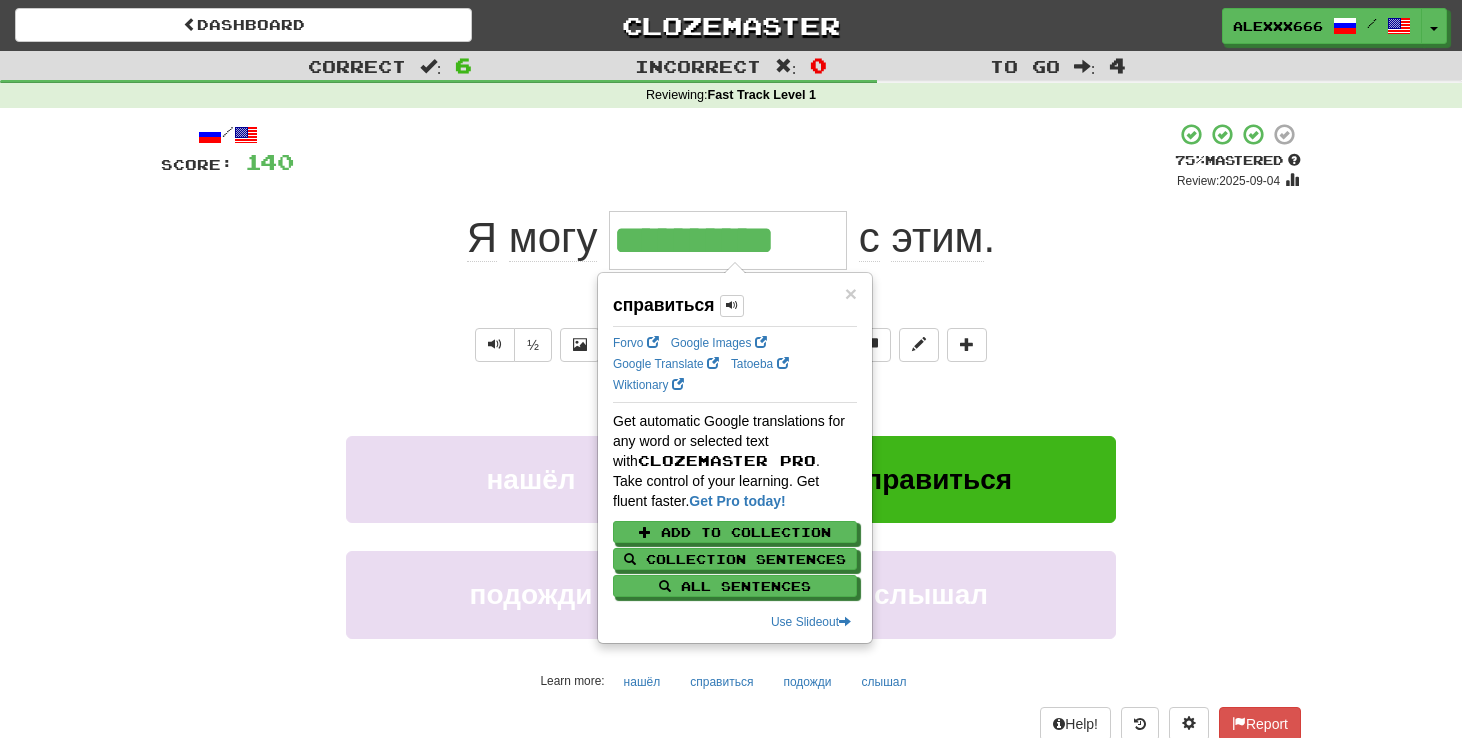 click on "Explain Next" at bounding box center [731, 399] 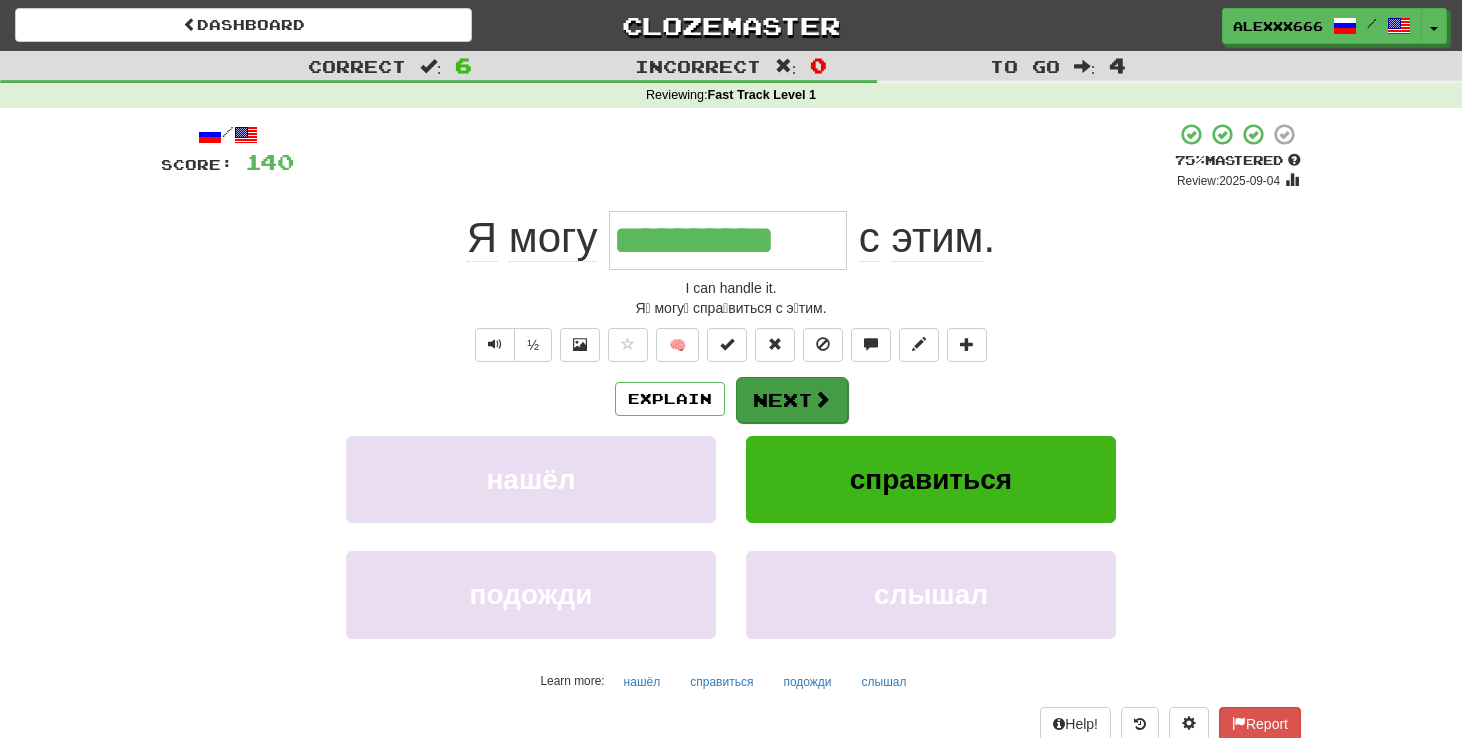 click on "Next" at bounding box center (792, 400) 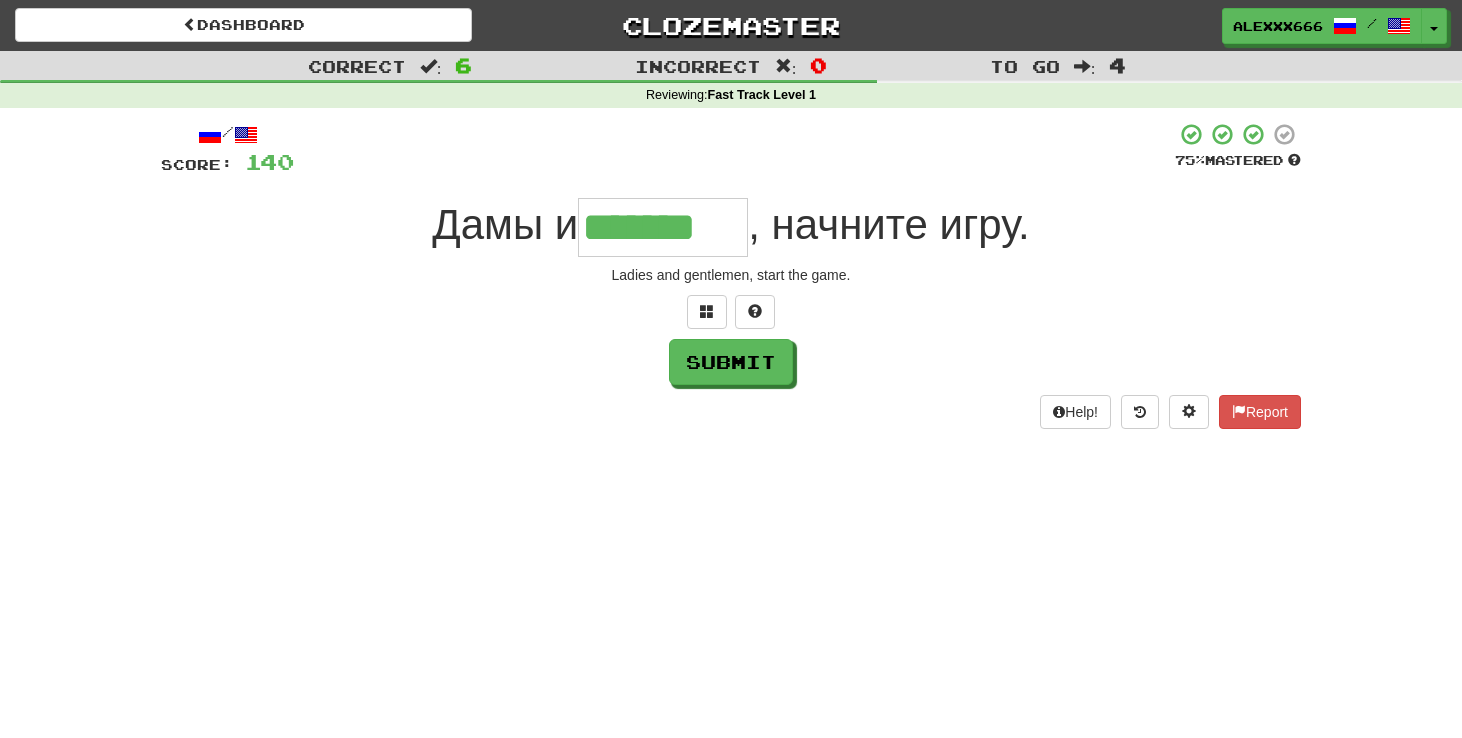 type on "*******" 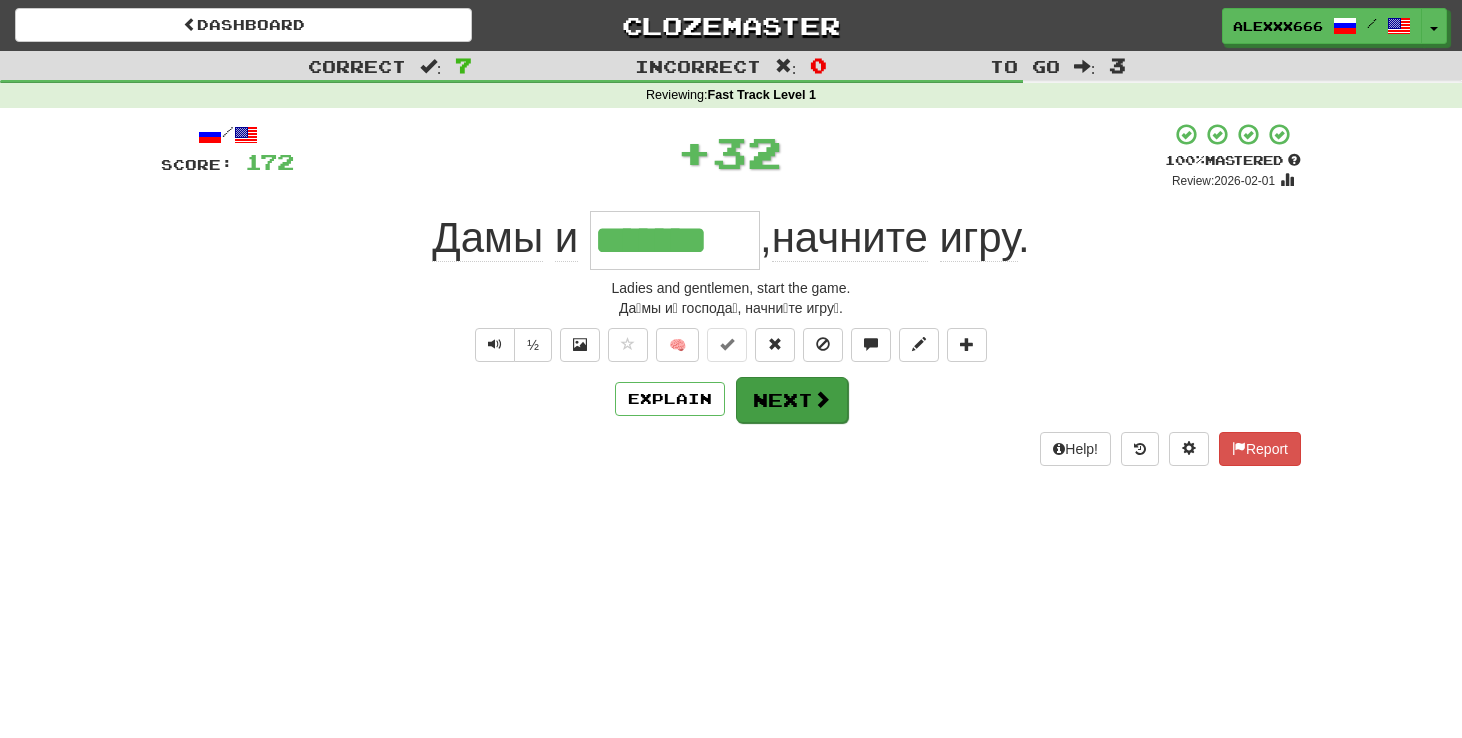 click on "Next" at bounding box center [792, 400] 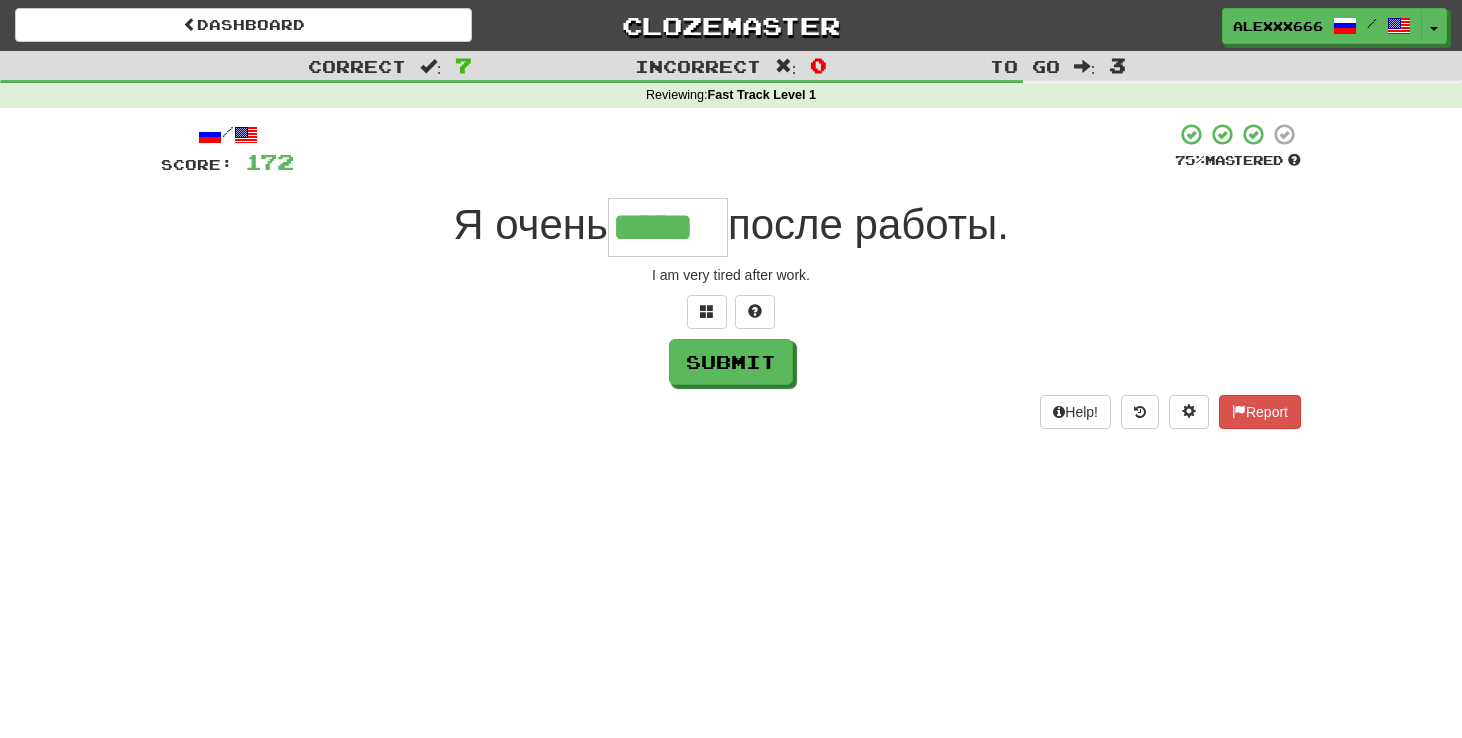 type on "*****" 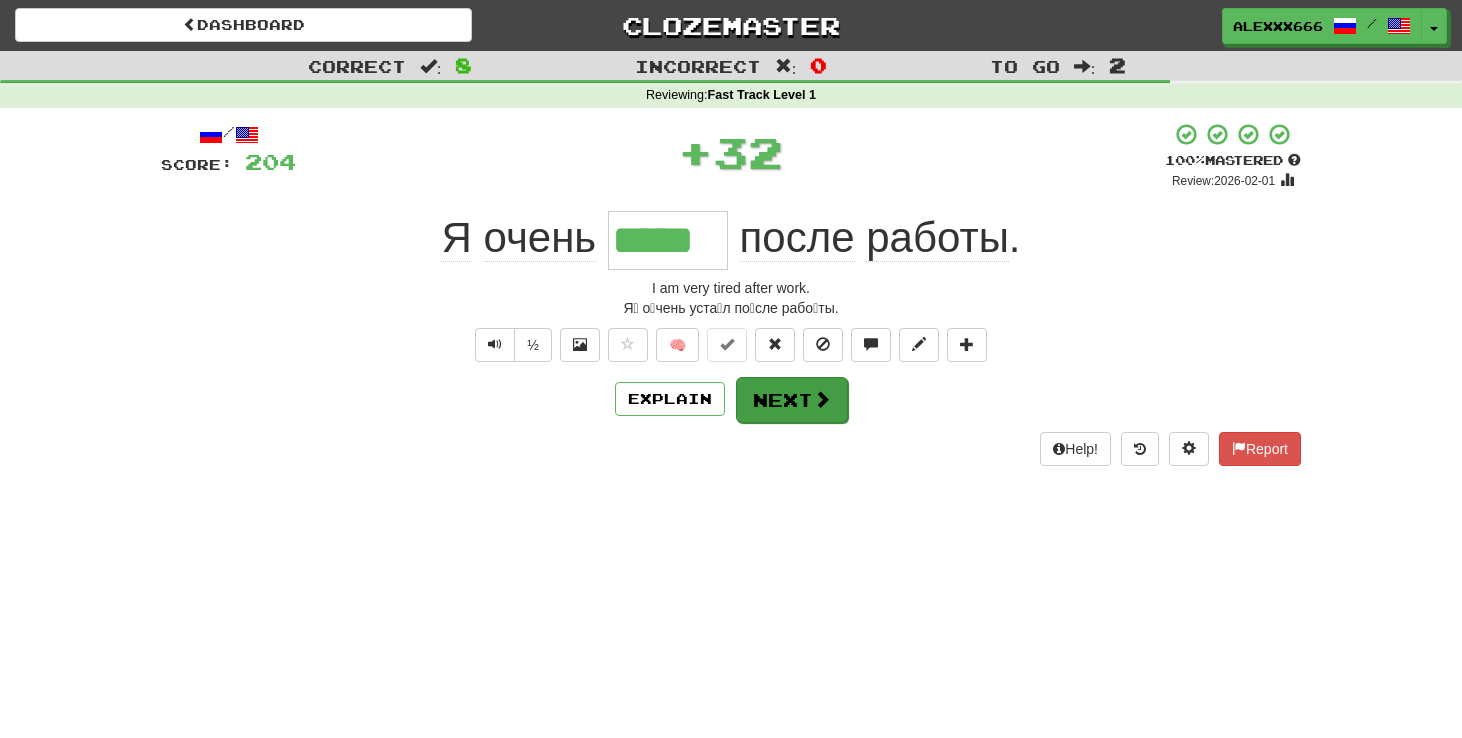 click at bounding box center (822, 399) 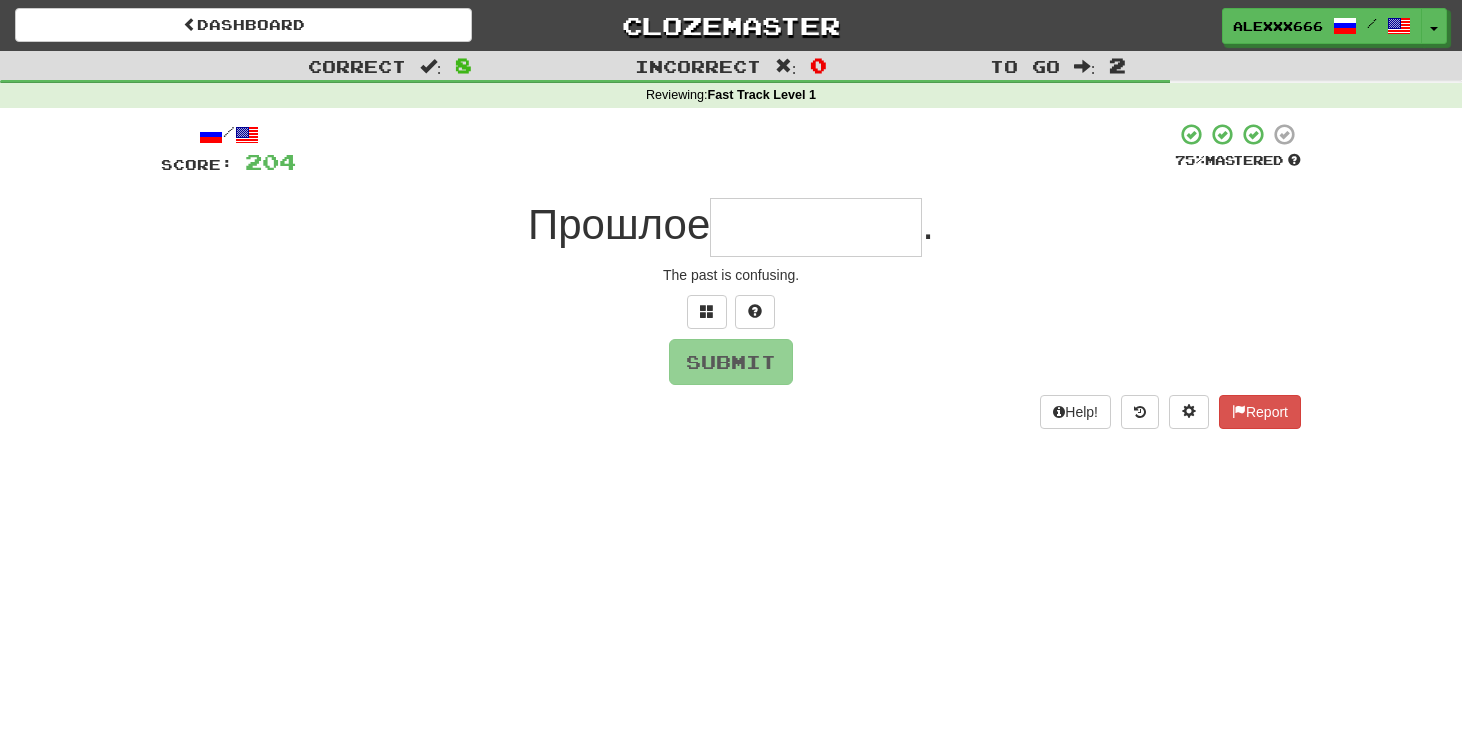 type on "*" 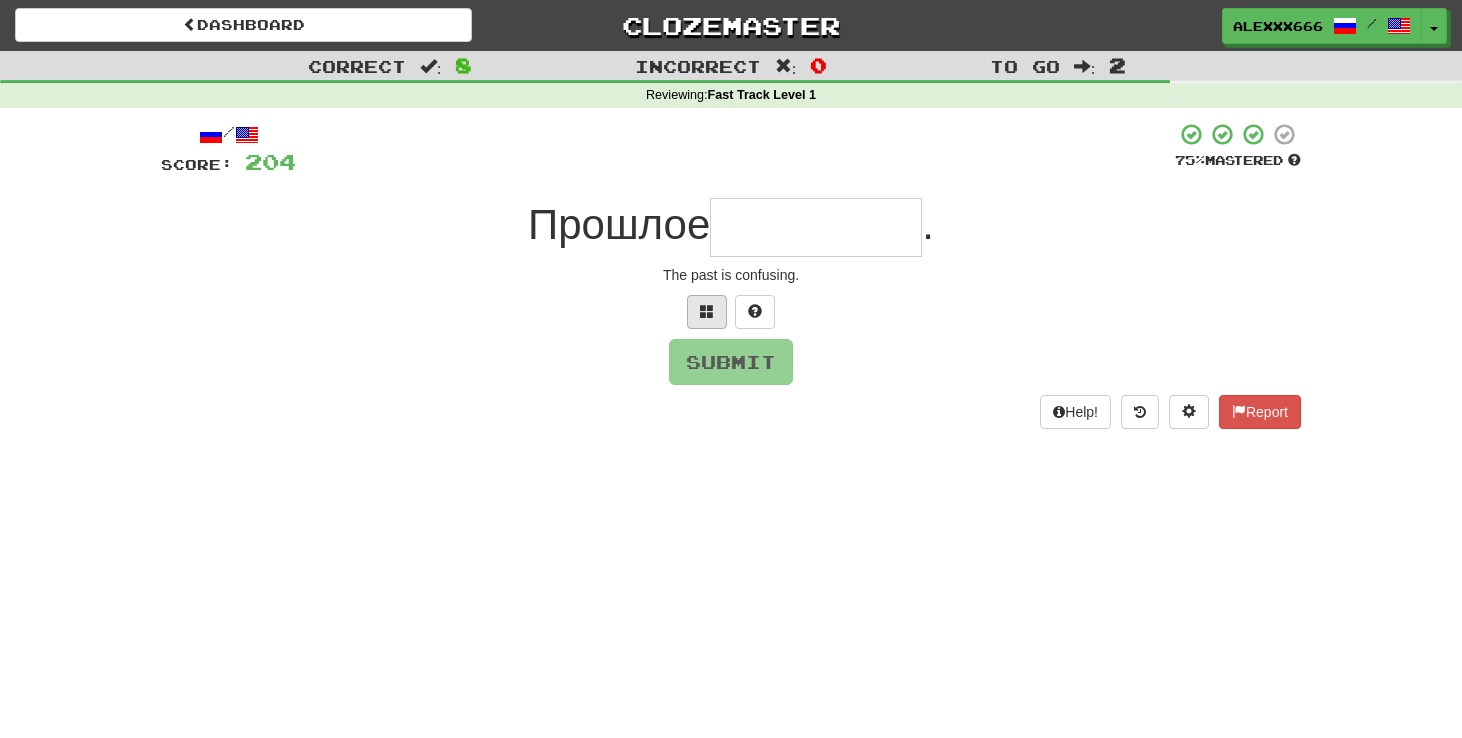 click at bounding box center [707, 312] 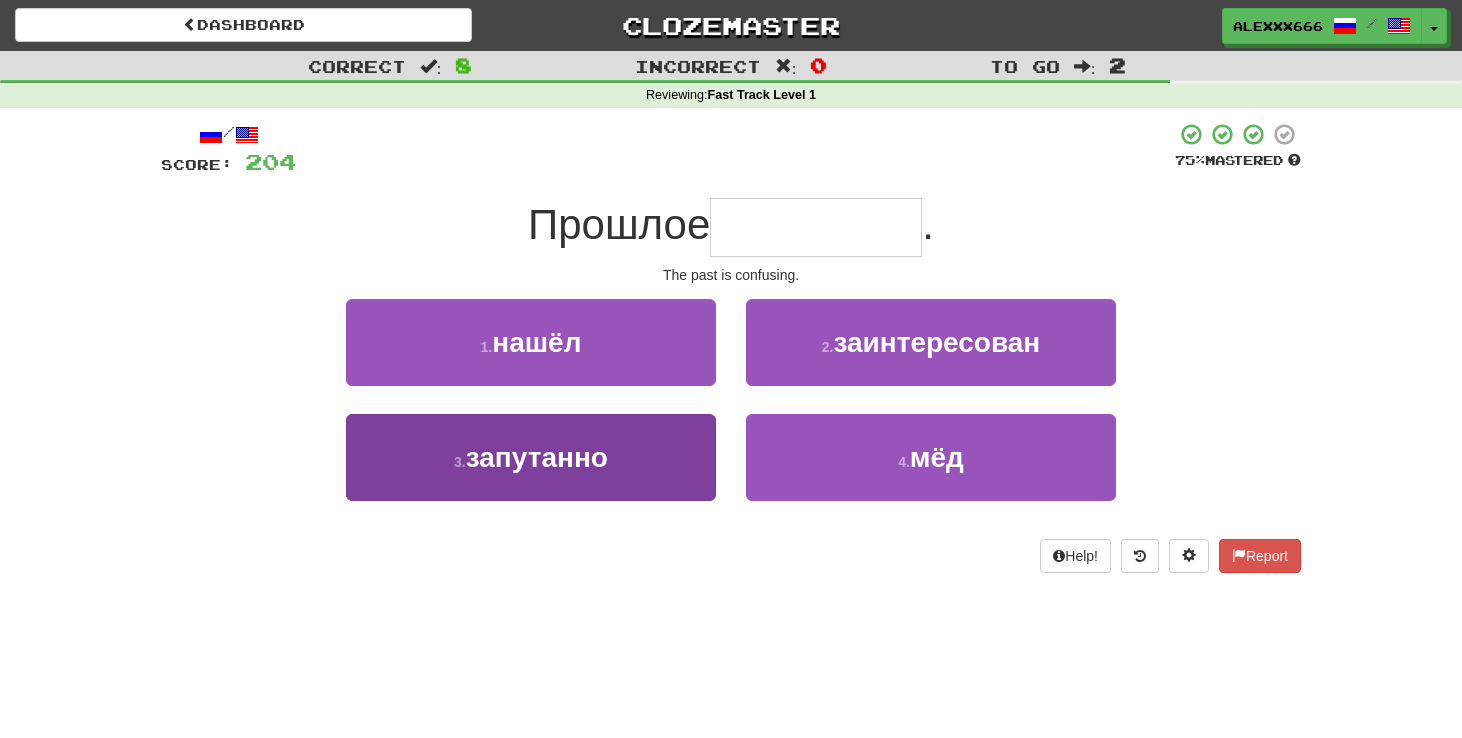 click on "3 . запутанно" at bounding box center (531, 457) 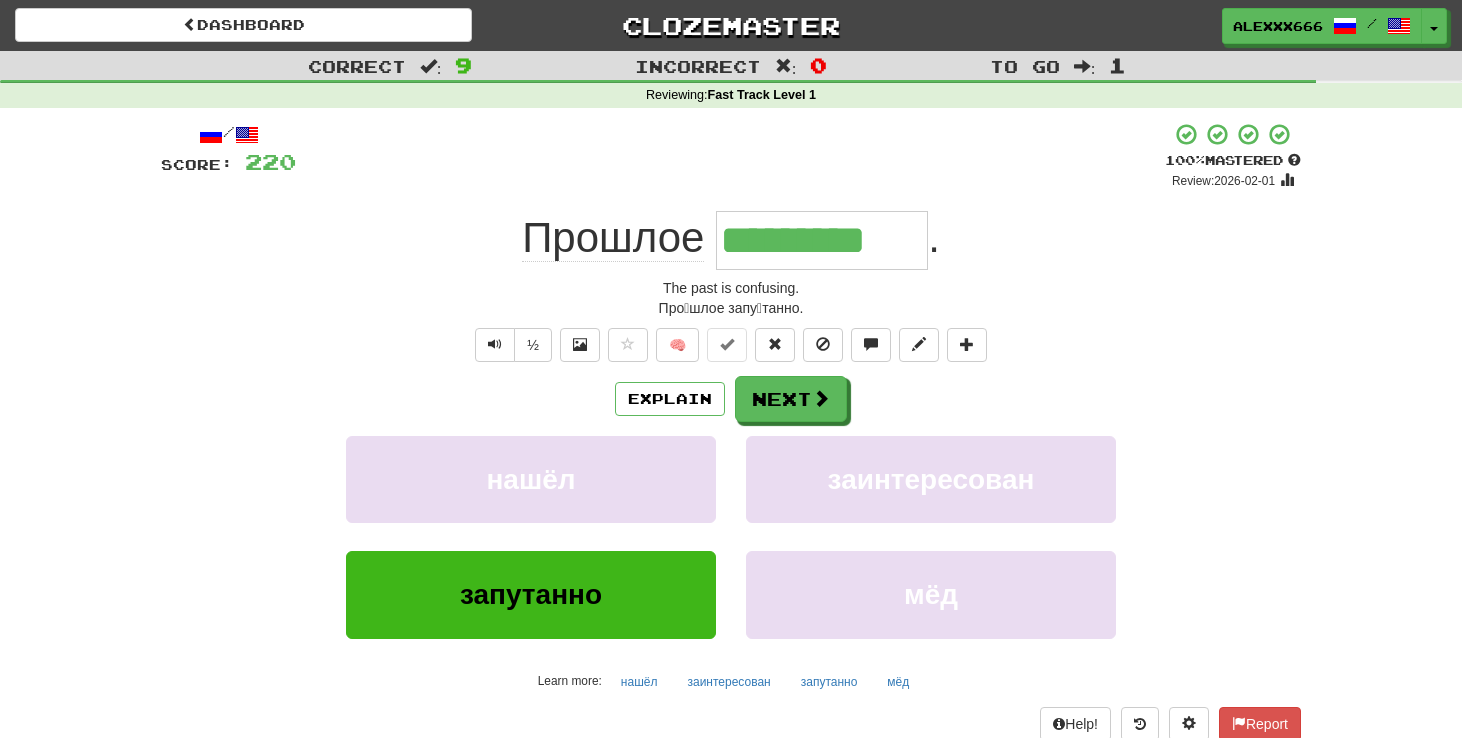 click on "*********" at bounding box center (822, 240) 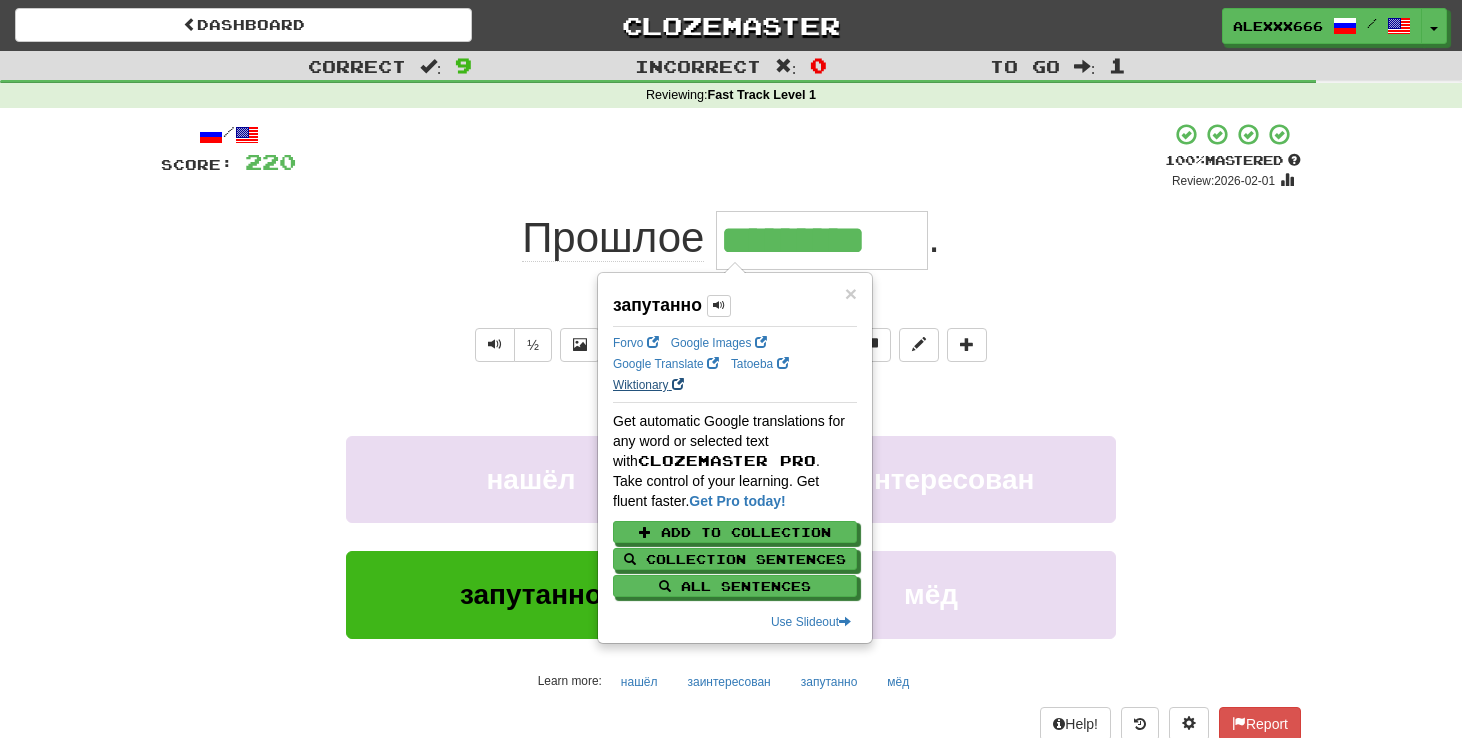 click on "Wiktionary" at bounding box center (648, 385) 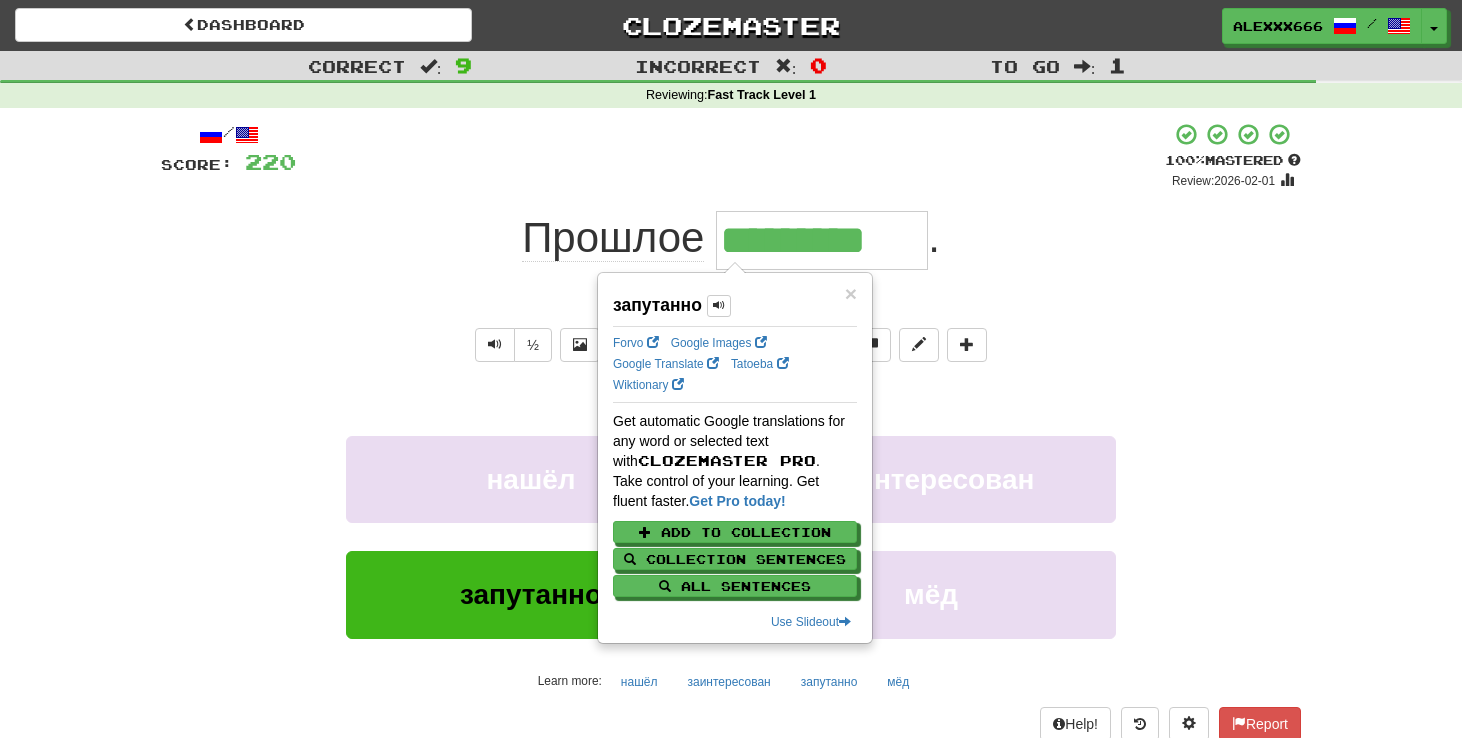 click on "½ 🧠" at bounding box center [731, 345] 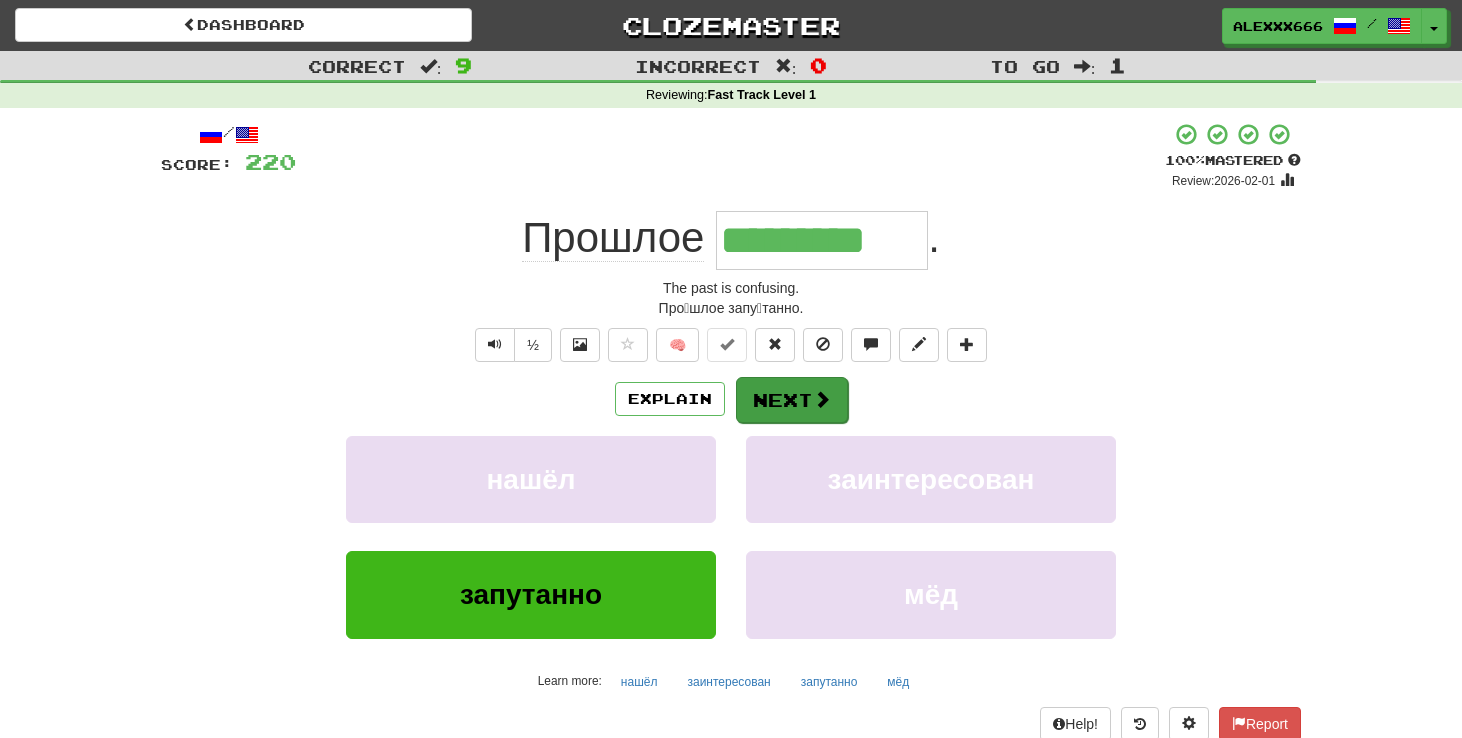 click on "Next" at bounding box center (792, 400) 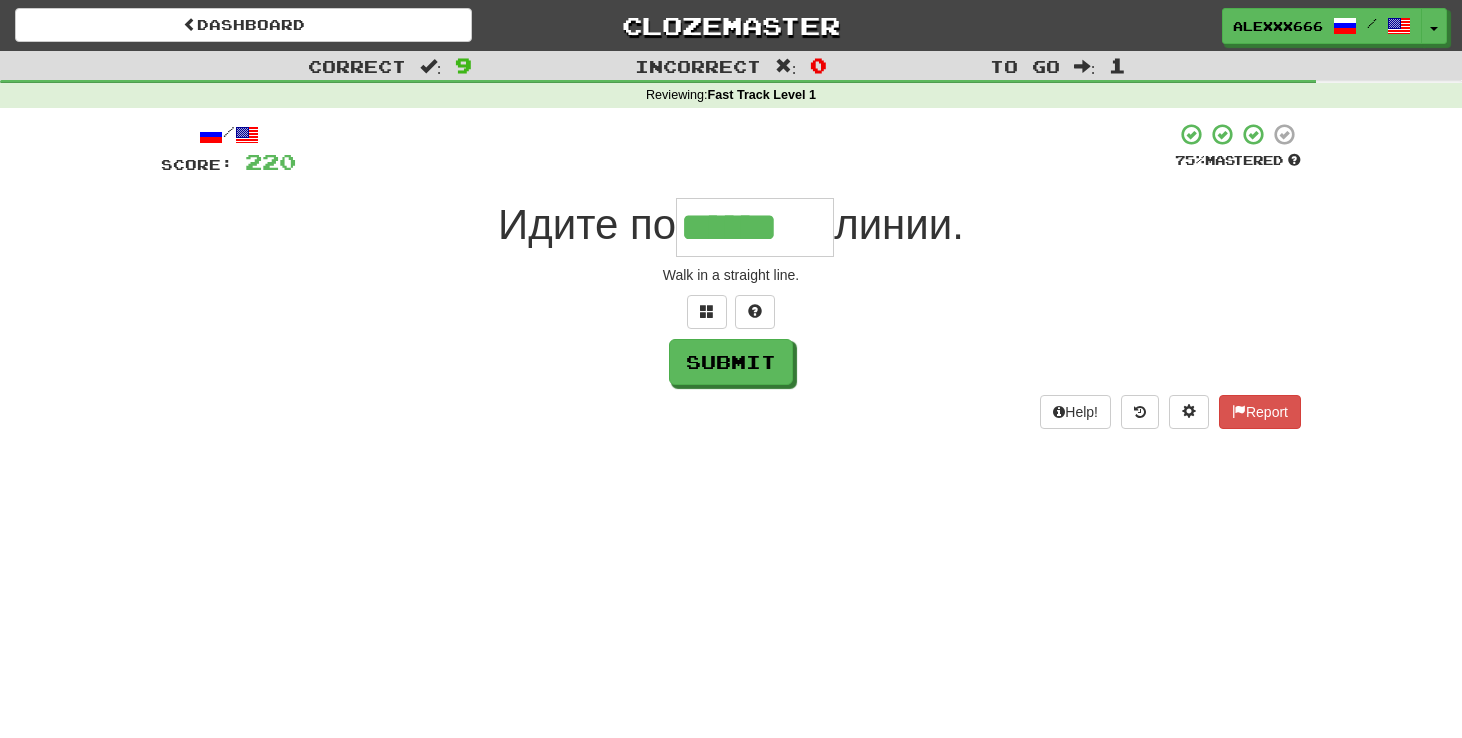 type on "******" 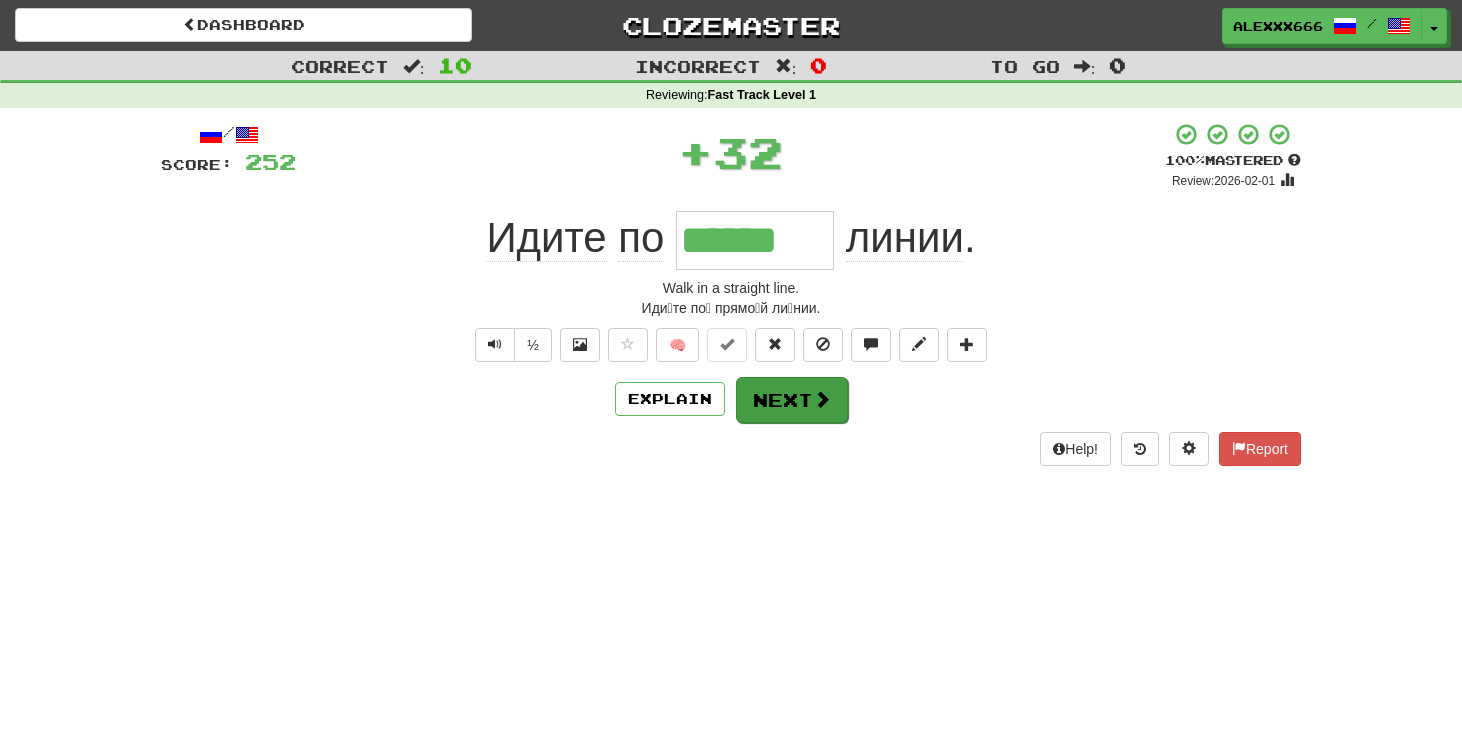 click on "Next" at bounding box center (792, 400) 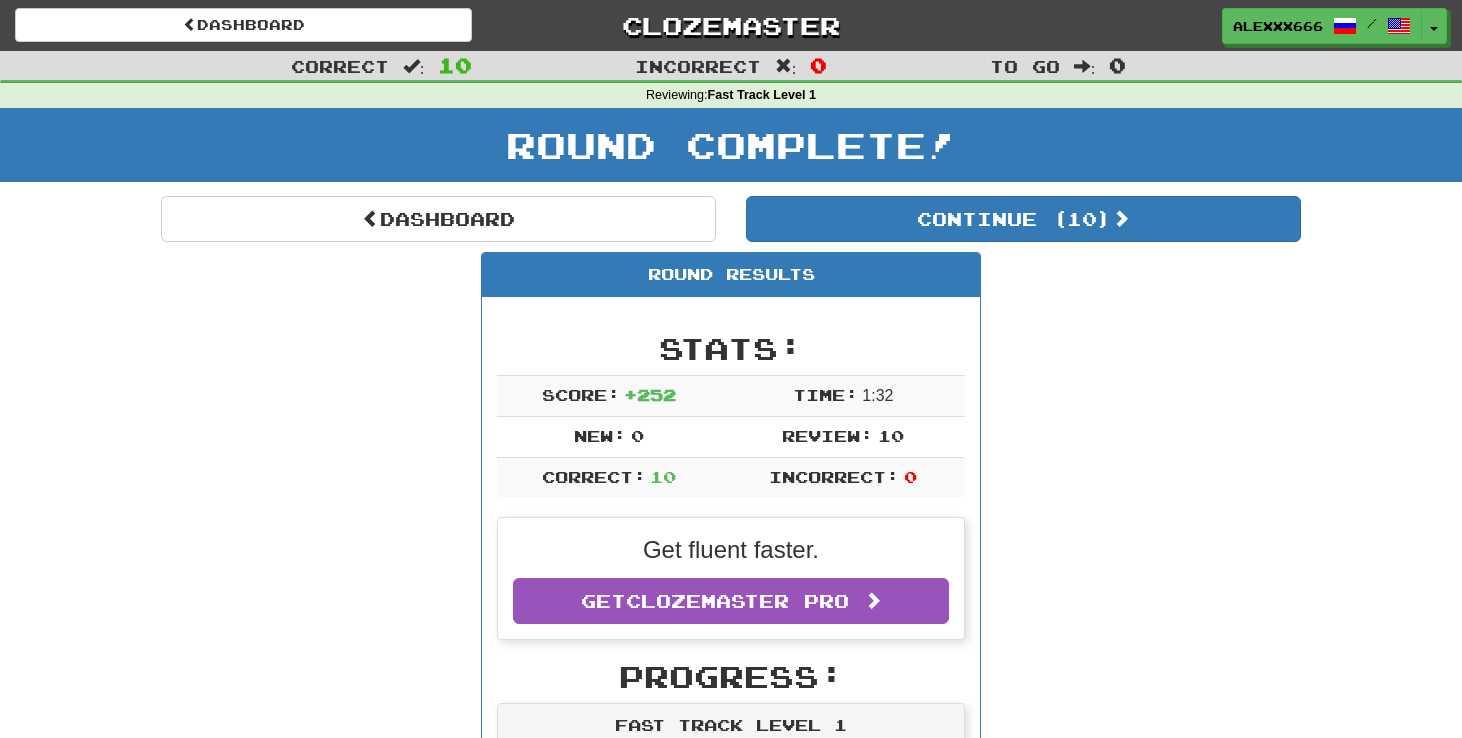 scroll, scrollTop: 0, scrollLeft: 0, axis: both 